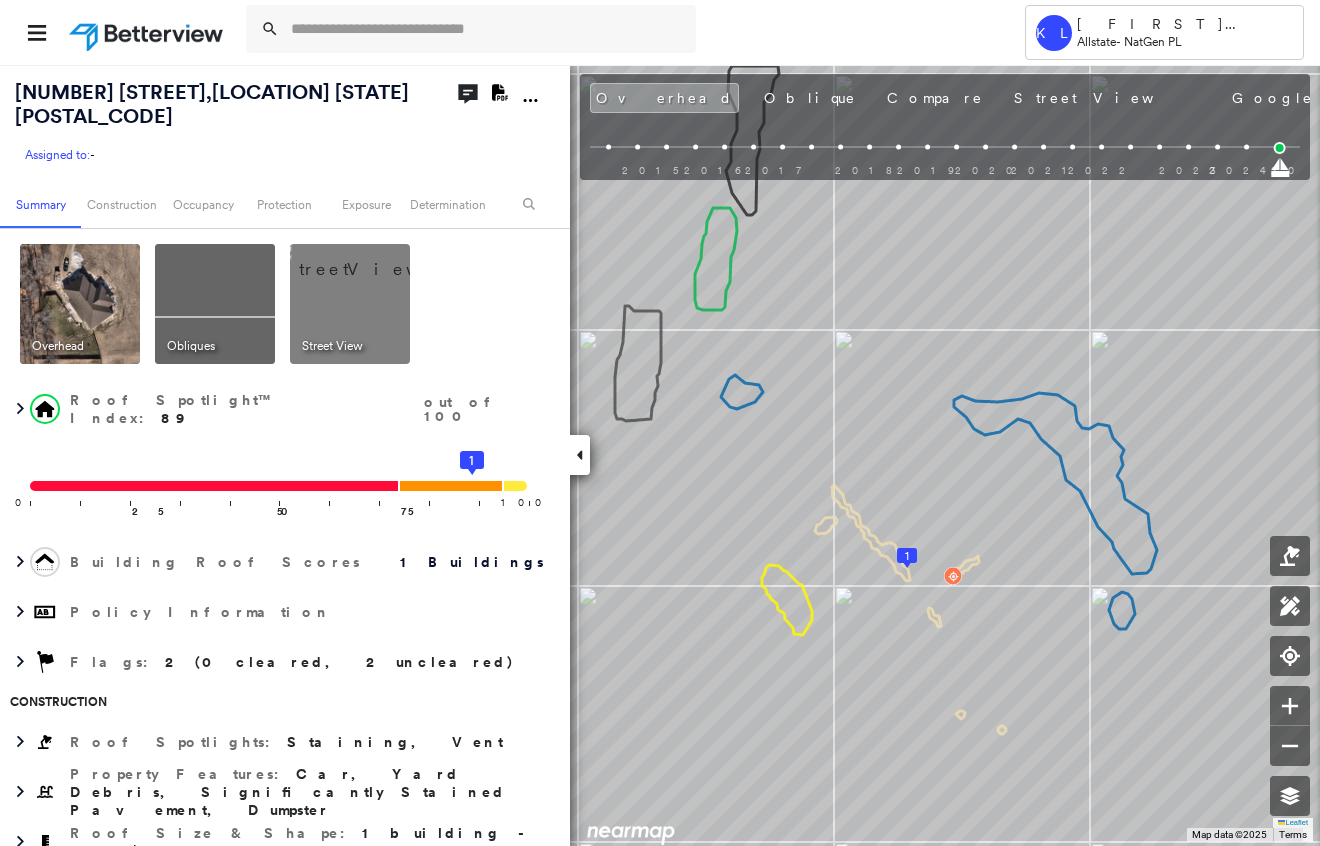 scroll, scrollTop: 0, scrollLeft: 0, axis: both 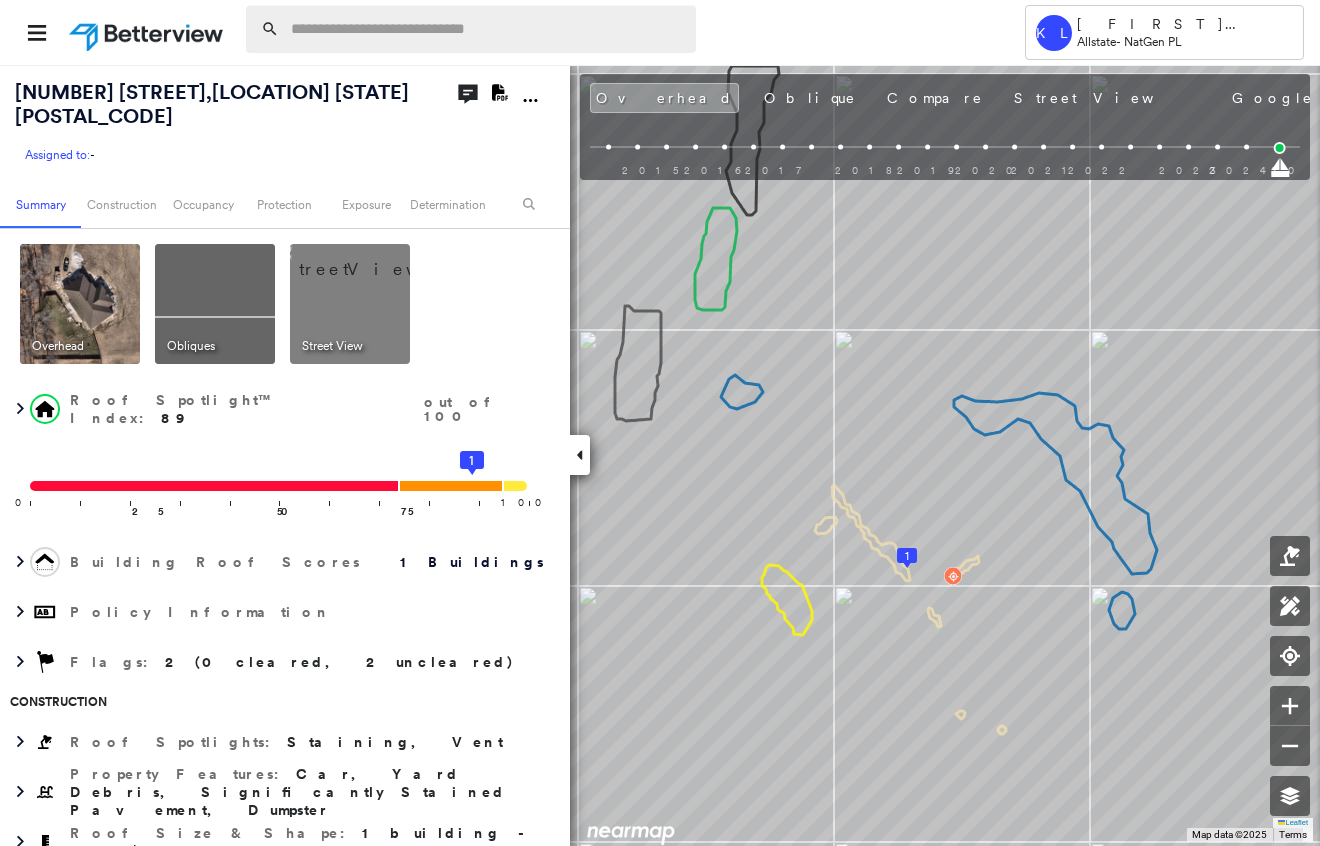 click at bounding box center (487, 29) 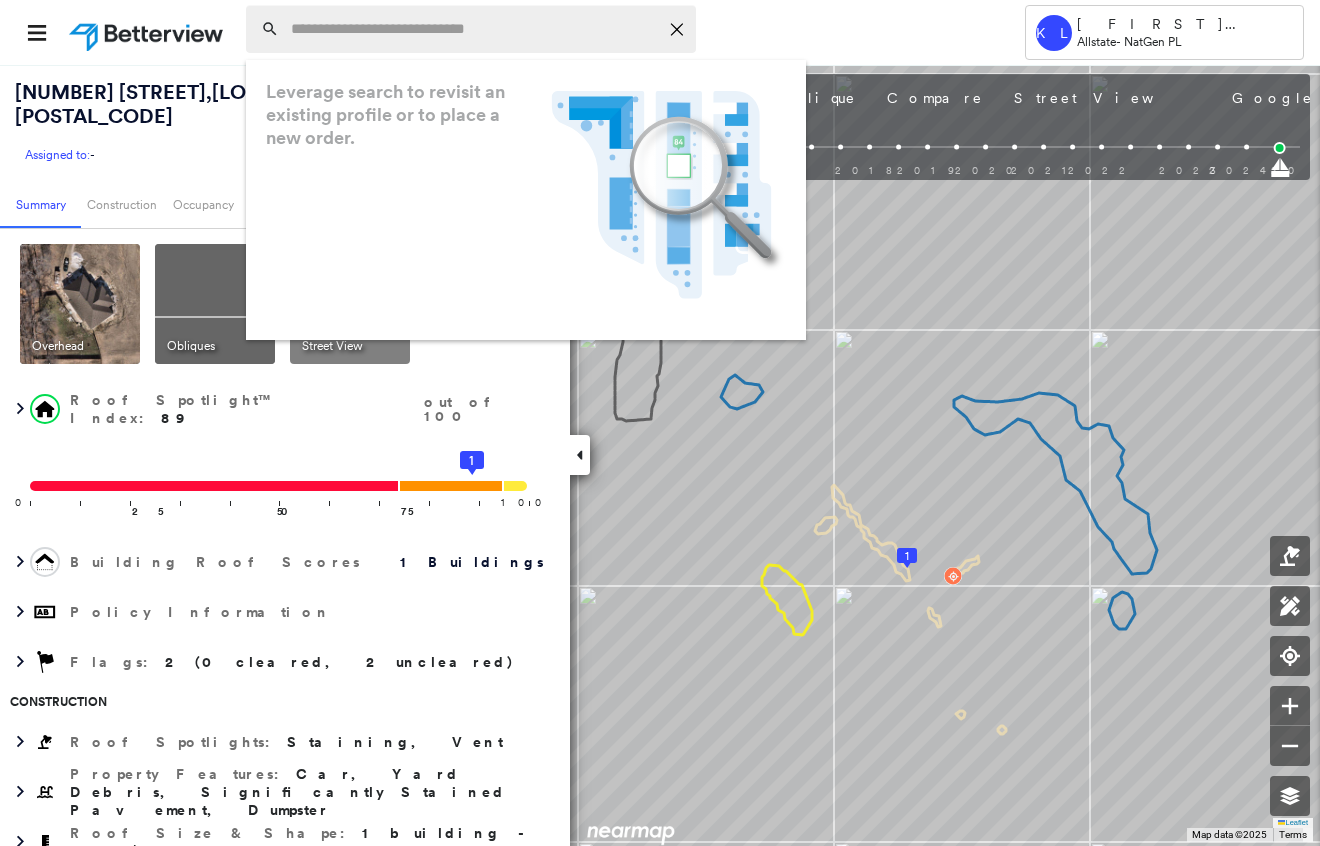 paste on "**********" 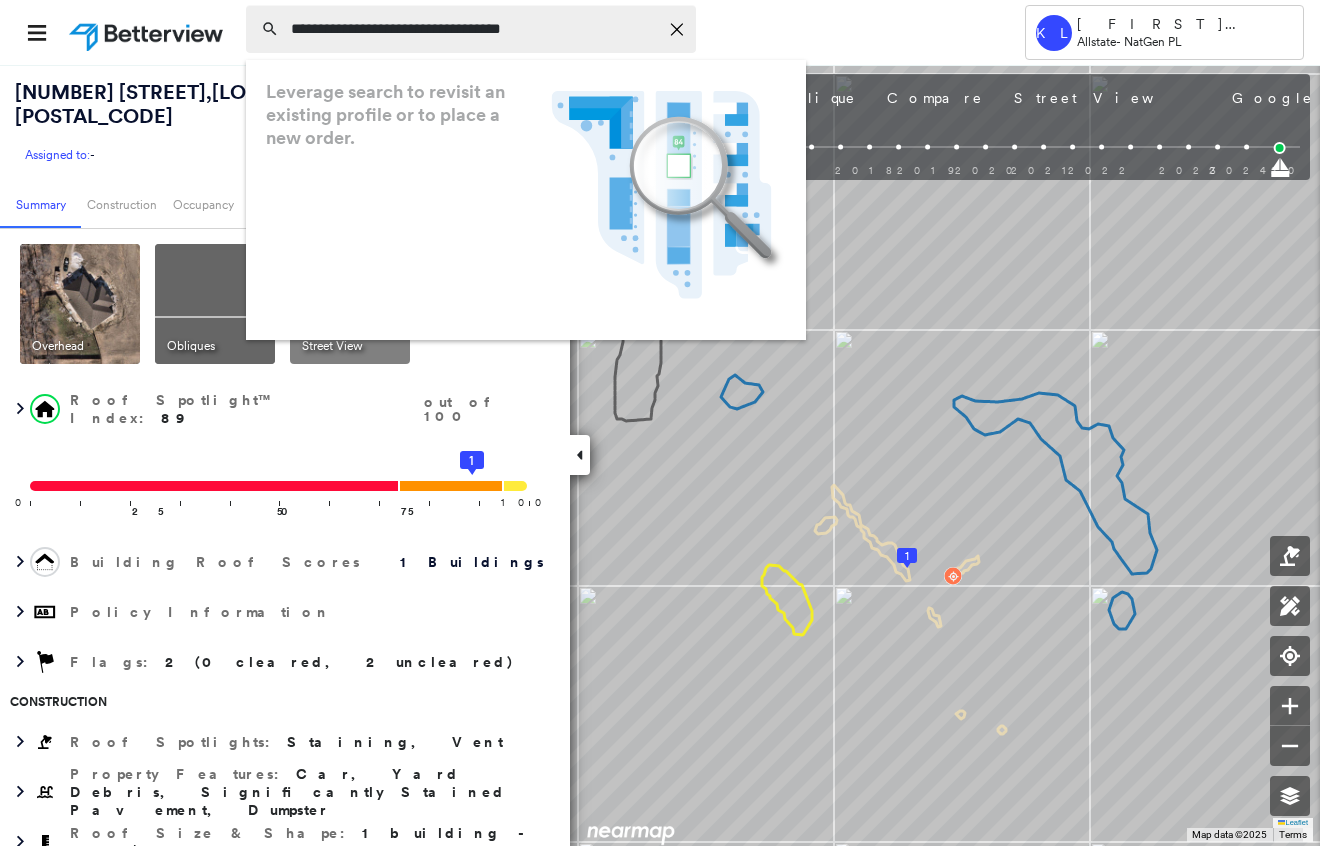 click on "**********" at bounding box center (474, 29) 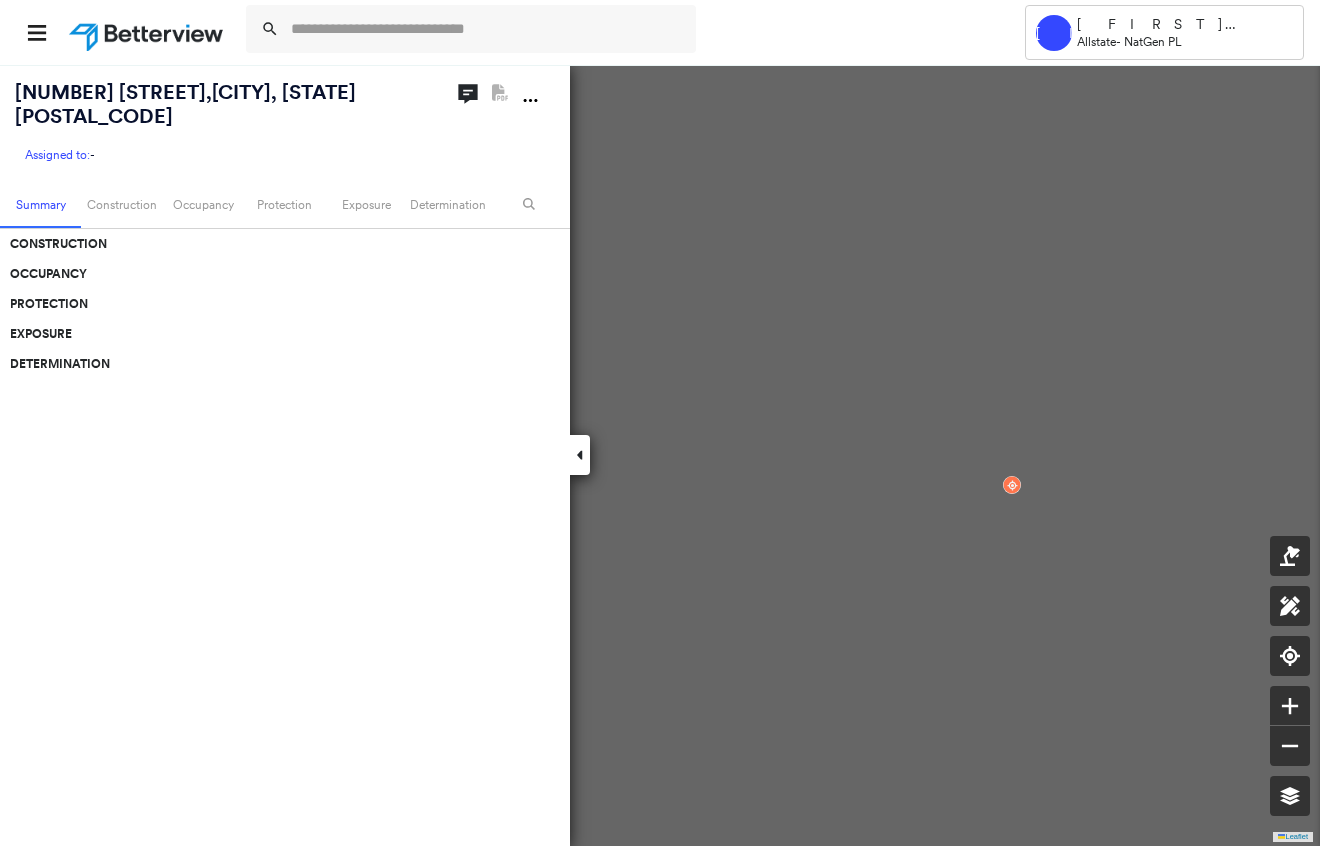 scroll, scrollTop: 0, scrollLeft: 0, axis: both 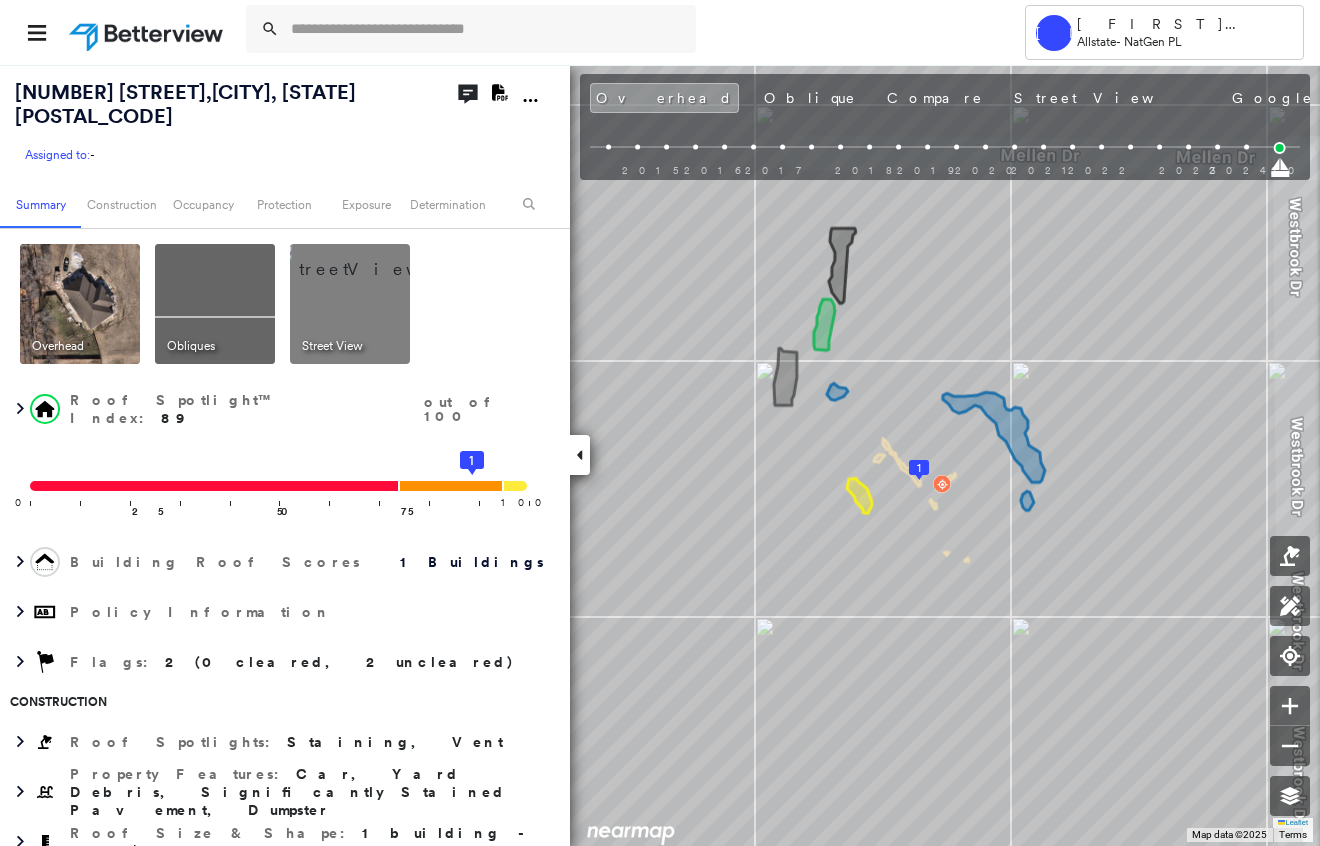 paste on "**********" 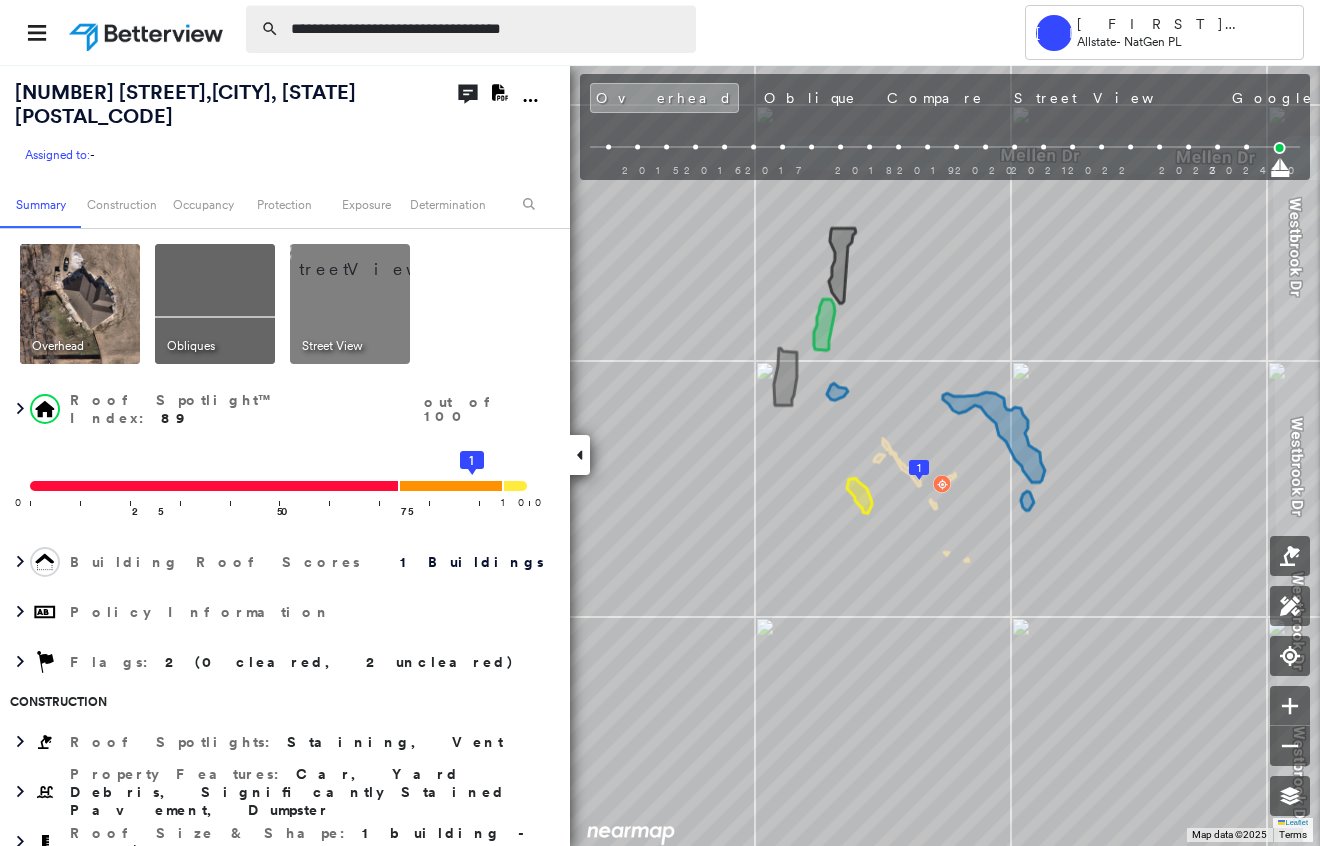 click on "**********" at bounding box center (487, 29) 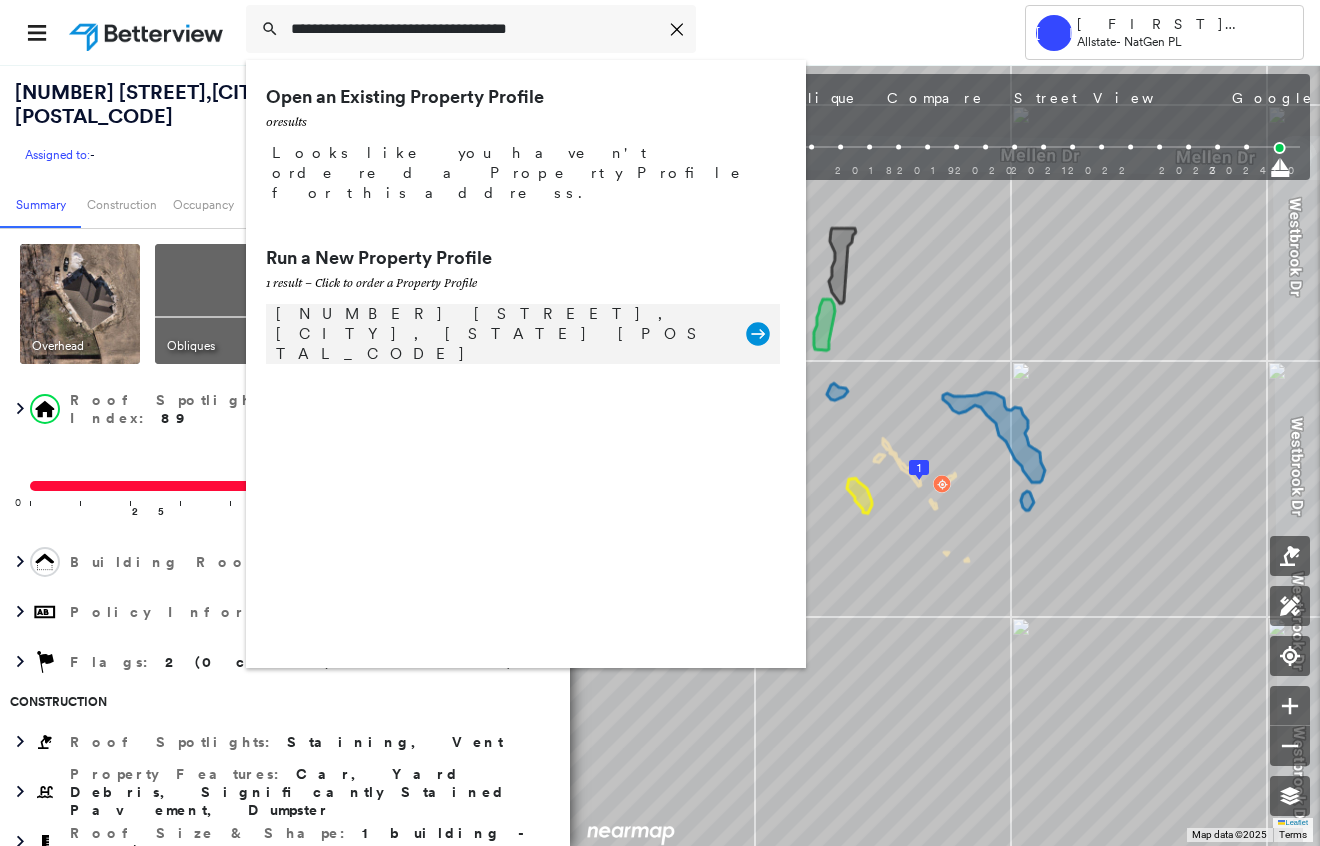 type on "**********" 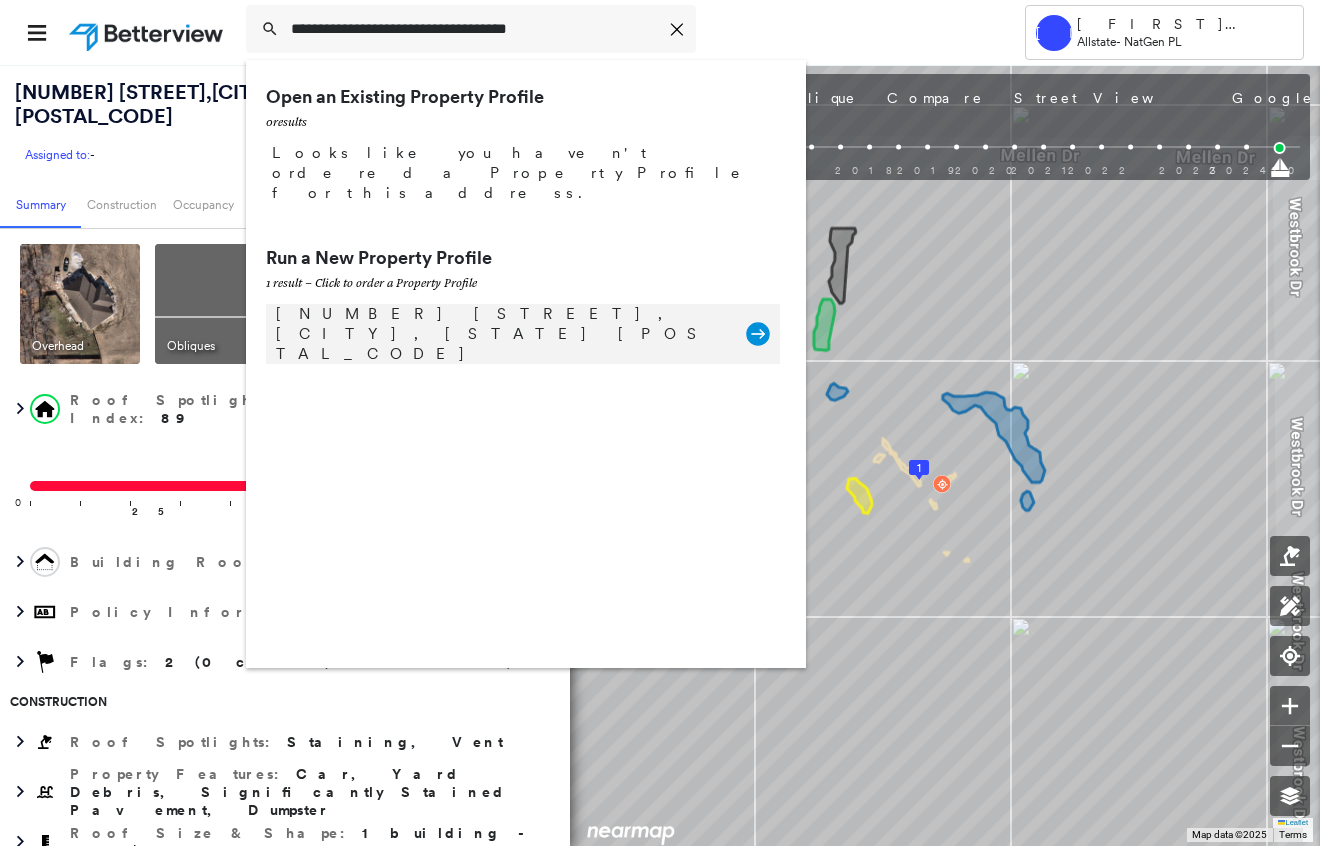 click 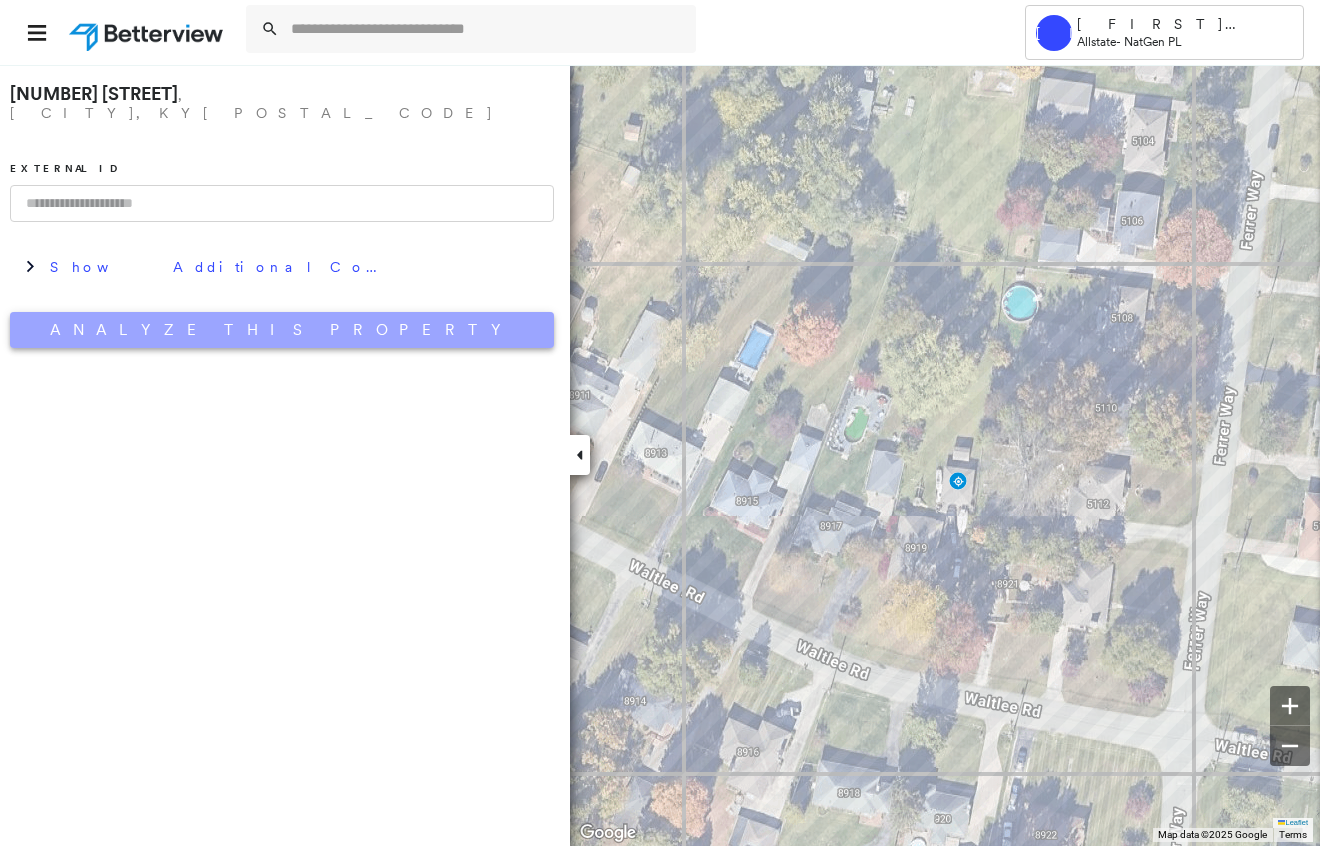 click on "Analyze This Property" at bounding box center [282, 330] 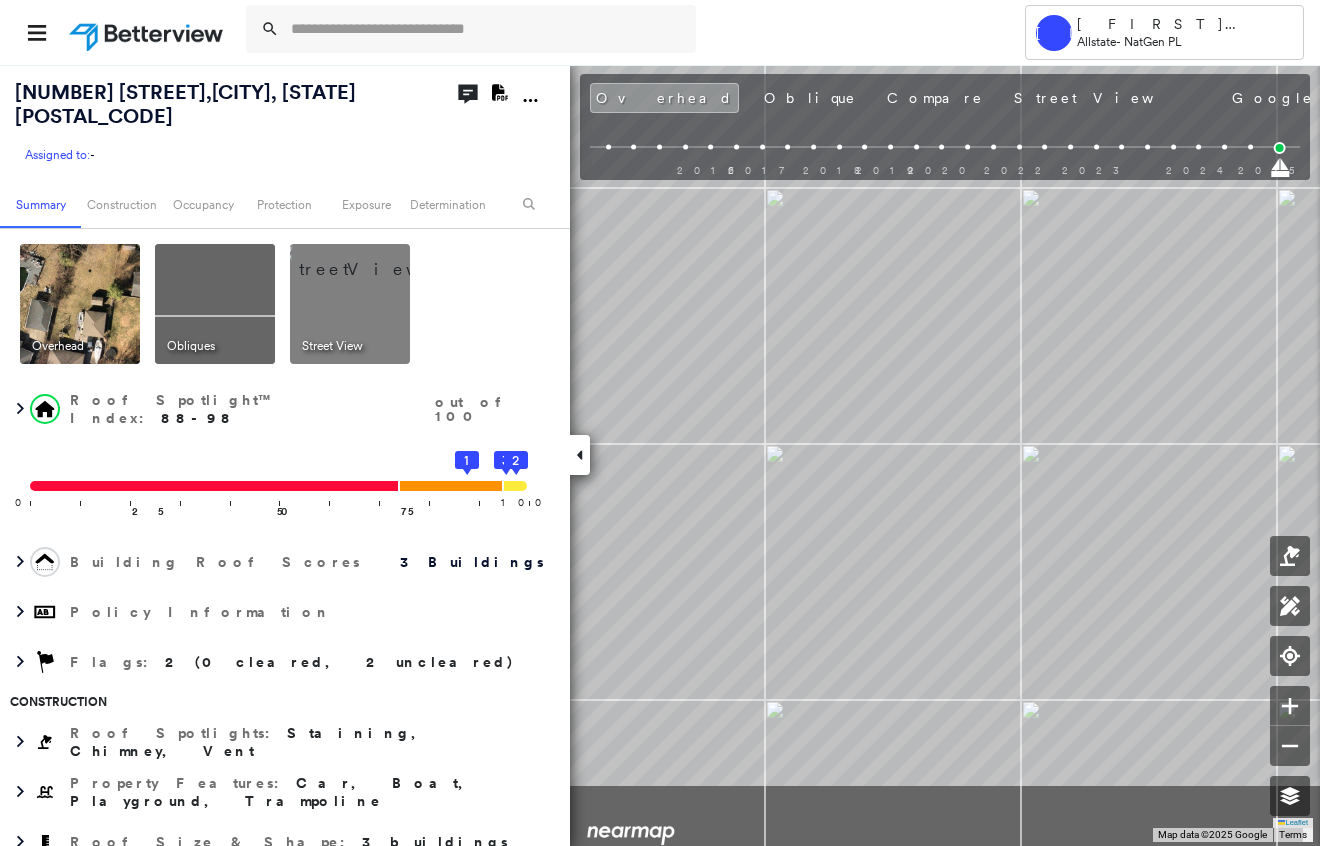 click on "Tower KL [LAST] Allstate  -   NatGen PL [NUMBER]  [STREET] ,  [CITY], [STATE] [POSTAL_CODE] Assigned to:  - Assigned to:  - Assigned to:  - Open Comments Download PDF Report Summary Construction Occupancy Protection Exposure Determination Overhead Obliques Street View Roof Spotlight™ Index :  88-98 out of 100 0 100 25 50 75 3 2 1 Building Roof Scores 3 Buildings Policy Information Flags :  2 (0 cleared, 2 uncleared) Construction Roof Spotlights :  Staining, Chimney, Vent Property Features :  Car, Boat, Playground, Trampoline Roof Size & Shape :  3 buildings  Occupancy Place Detail Protection Exposure Determination Flags :  2 (0 cleared, 2 uncleared) Uncleared Flags (2) Cleared Flags  (0) TRMP Trampoline Flagged [DATE] Clear Low Low Priority Roof Score Flagged [DATE] Clear Action Taken New Entry History Quote/New Business Terms & Conditions Added ACV Endorsement Added Cosmetic Endorsement Inspection/Loss Control Report Information Added to Inspection Survey Onsite Inspection Ordered General Save Renewal Save" at bounding box center [660, 423] 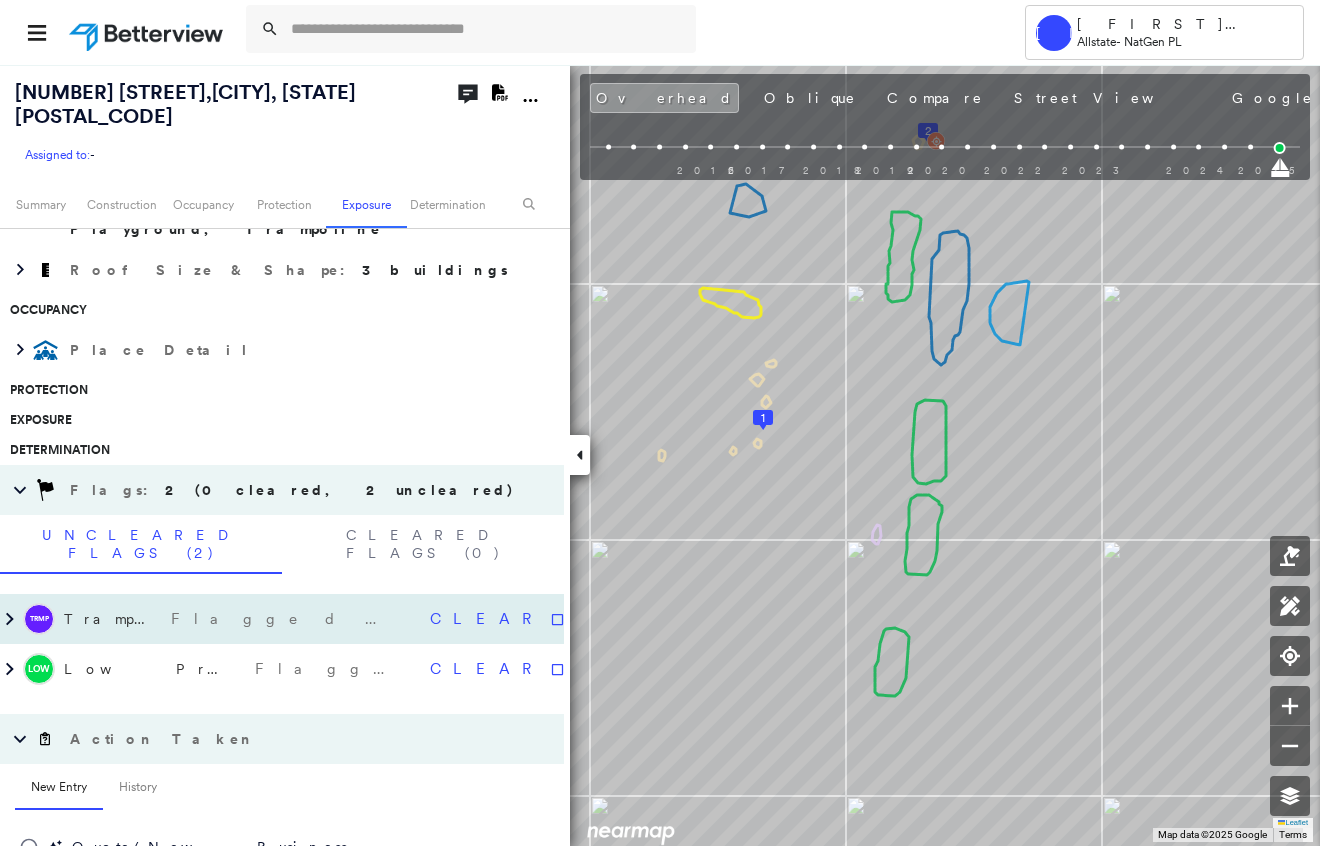 scroll, scrollTop: 570, scrollLeft: 0, axis: vertical 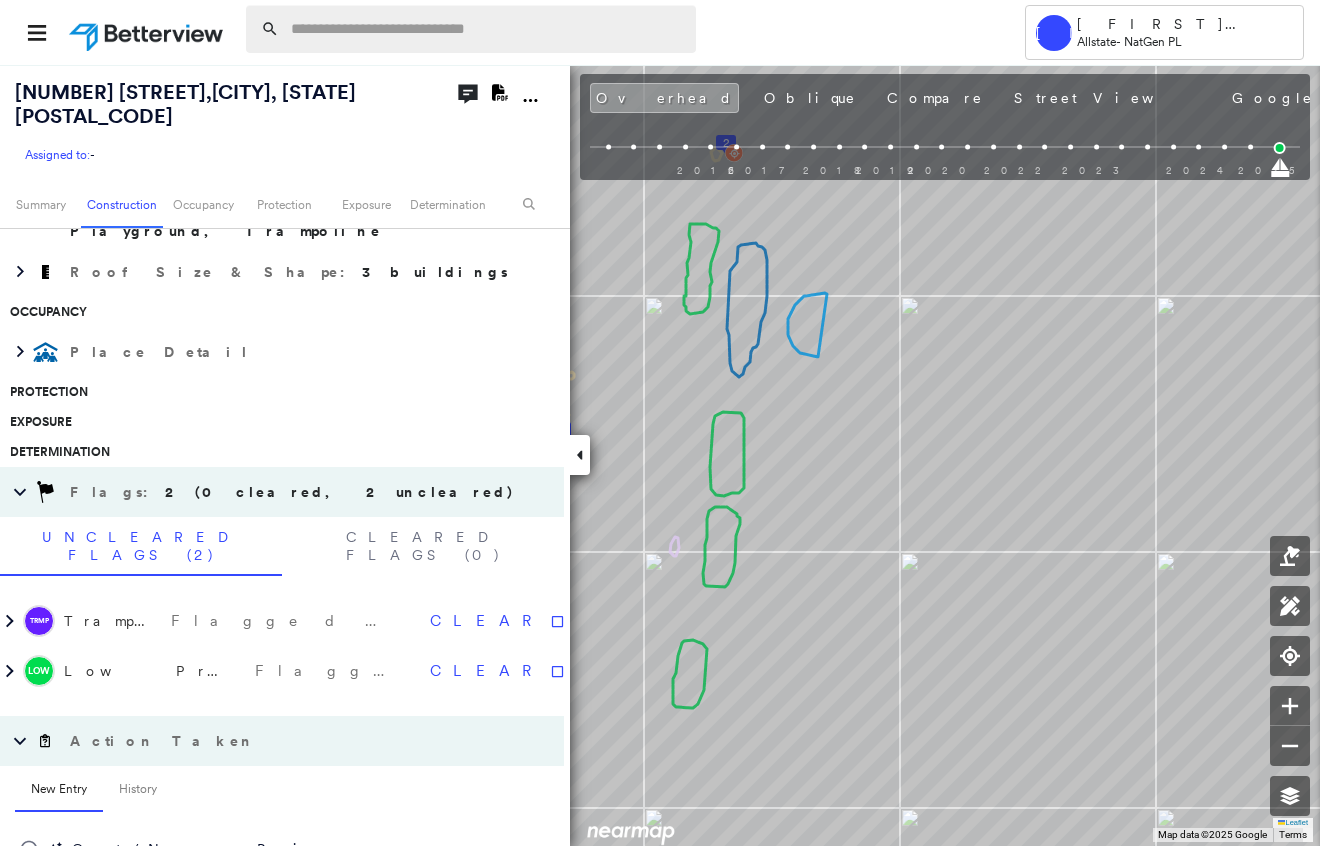click at bounding box center [487, 29] 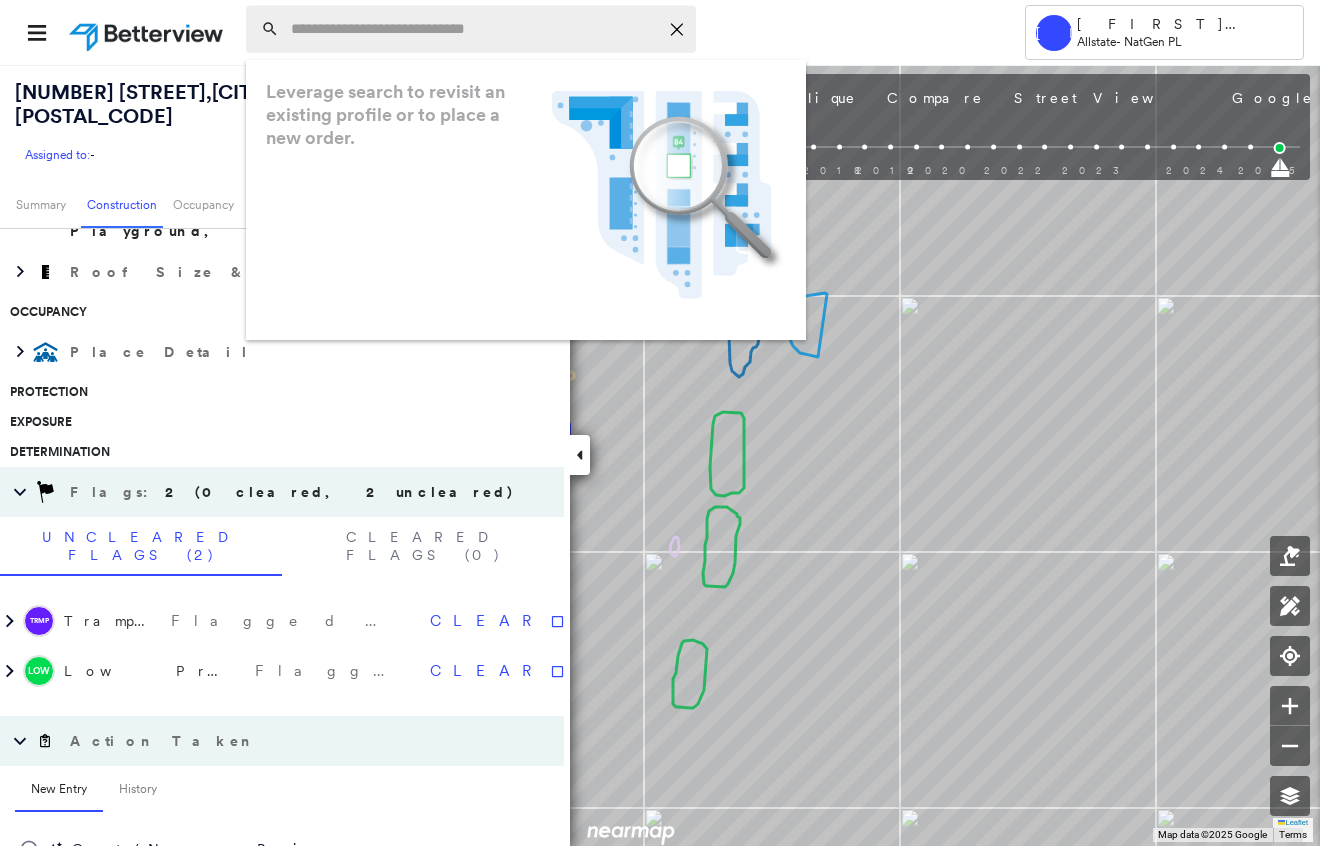 paste on "**********" 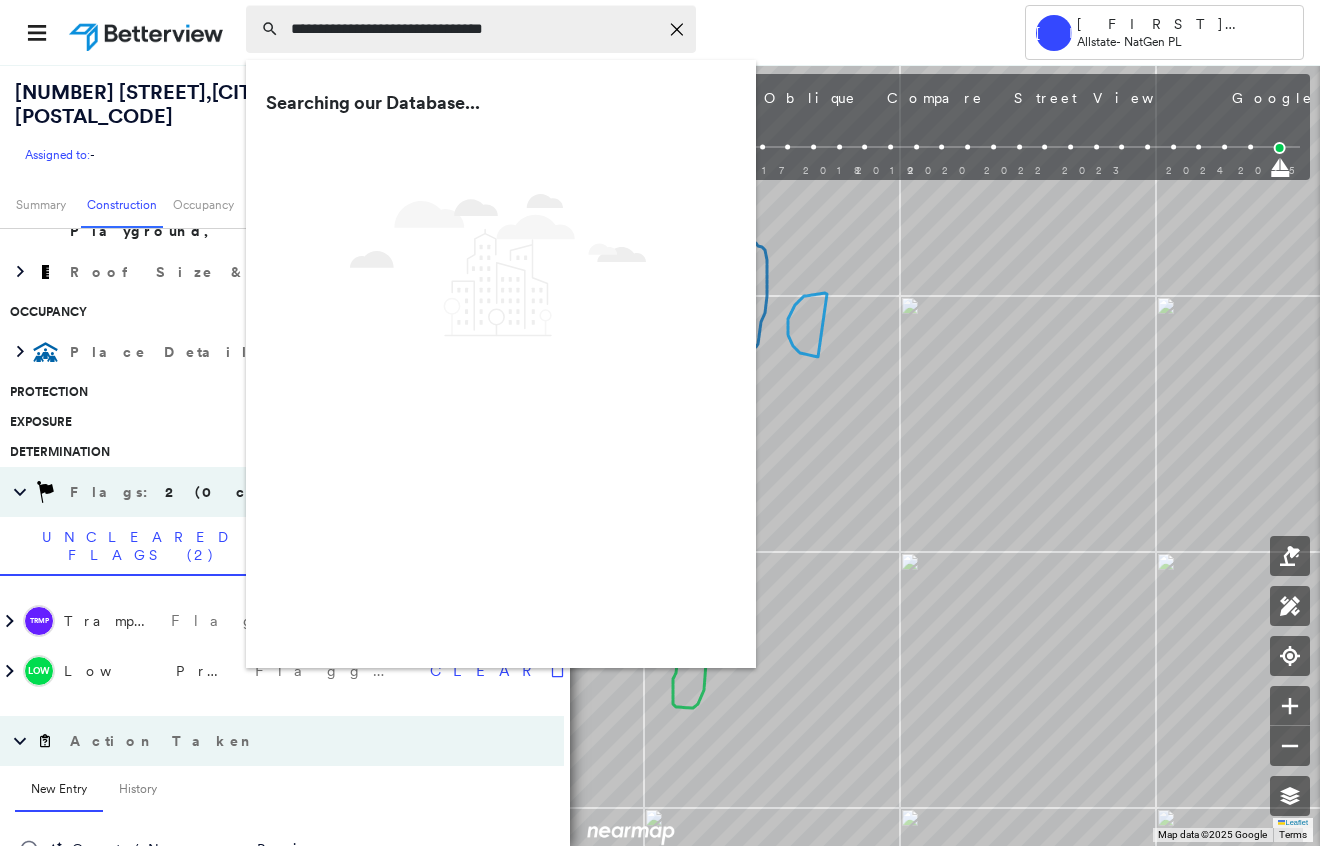 click on "**********" at bounding box center (474, 29) 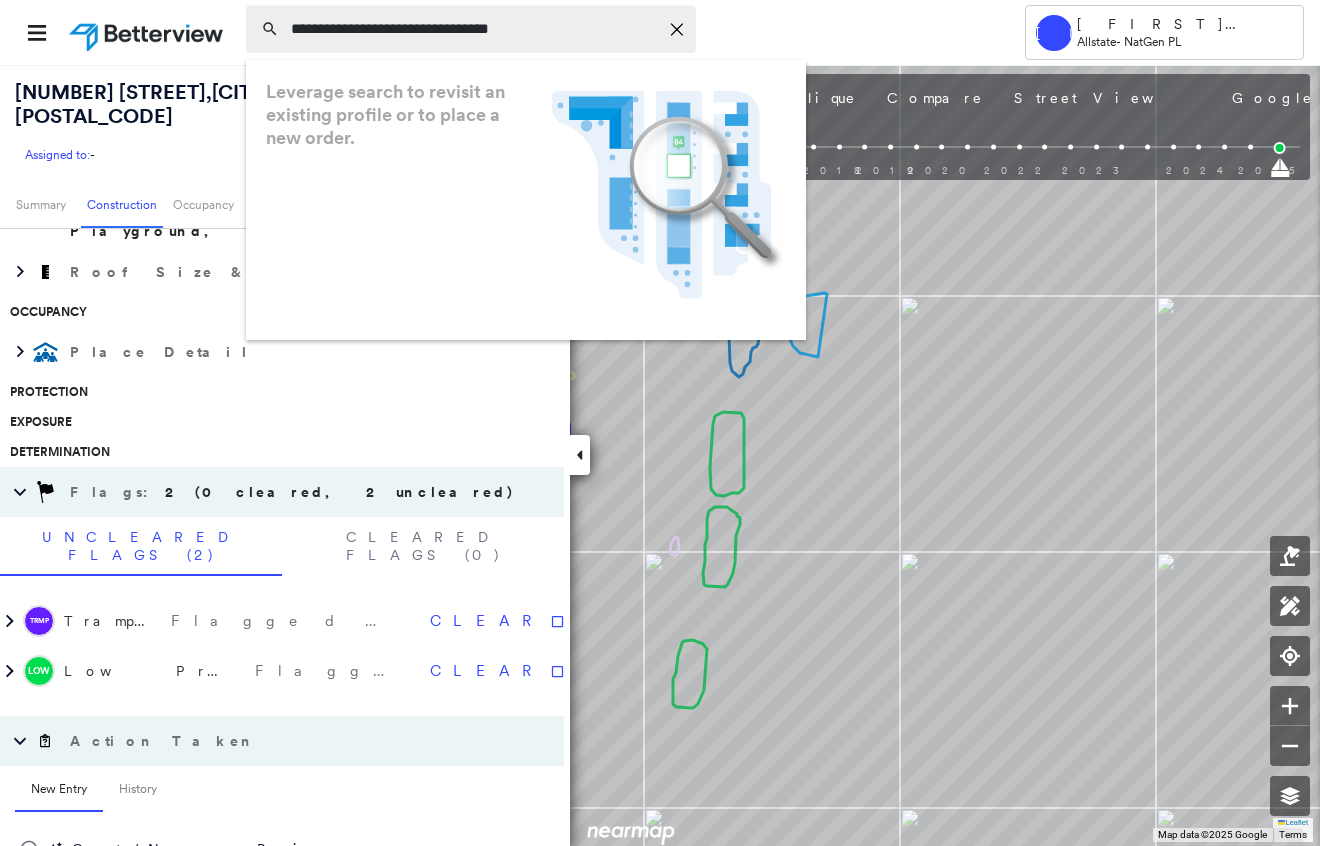 click on "**********" at bounding box center (474, 29) 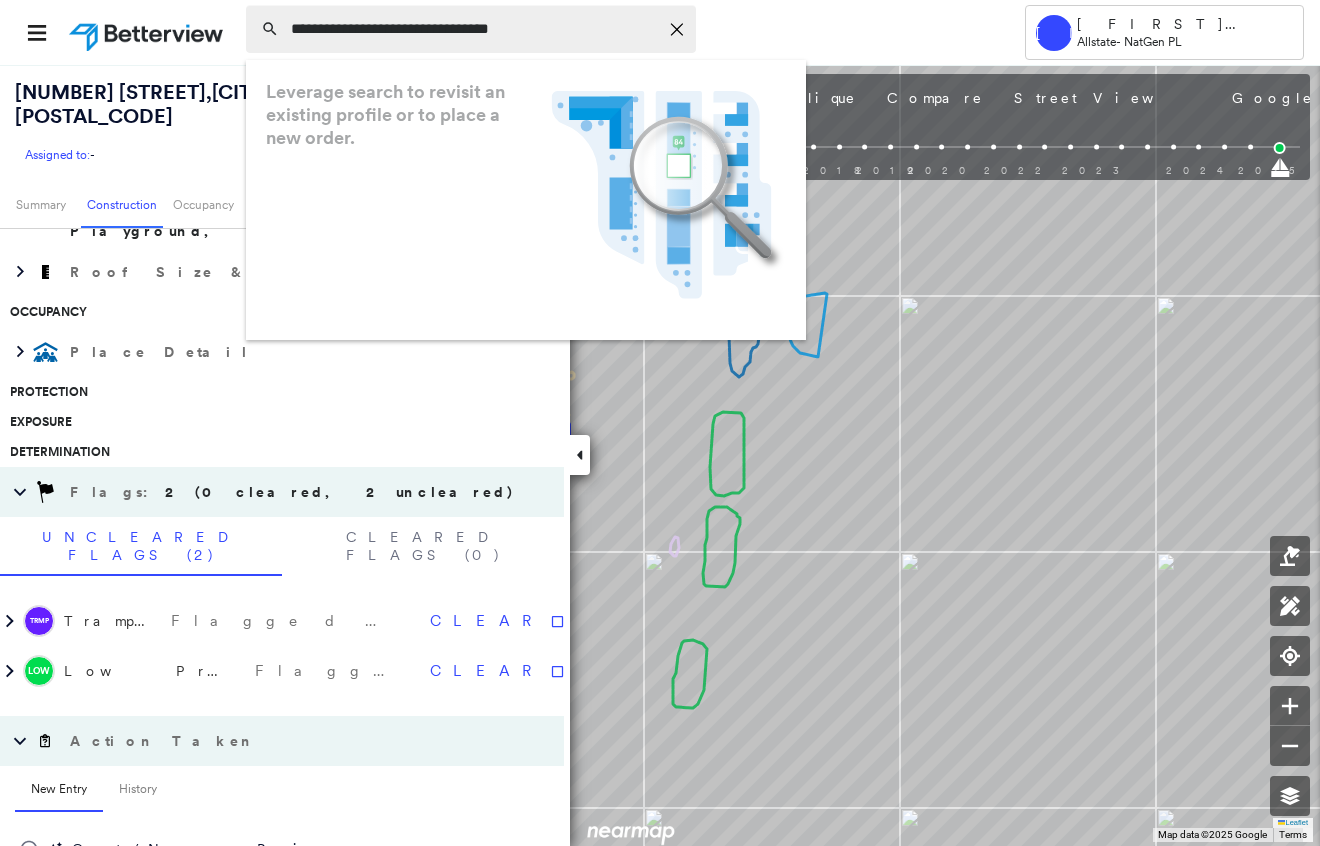 click 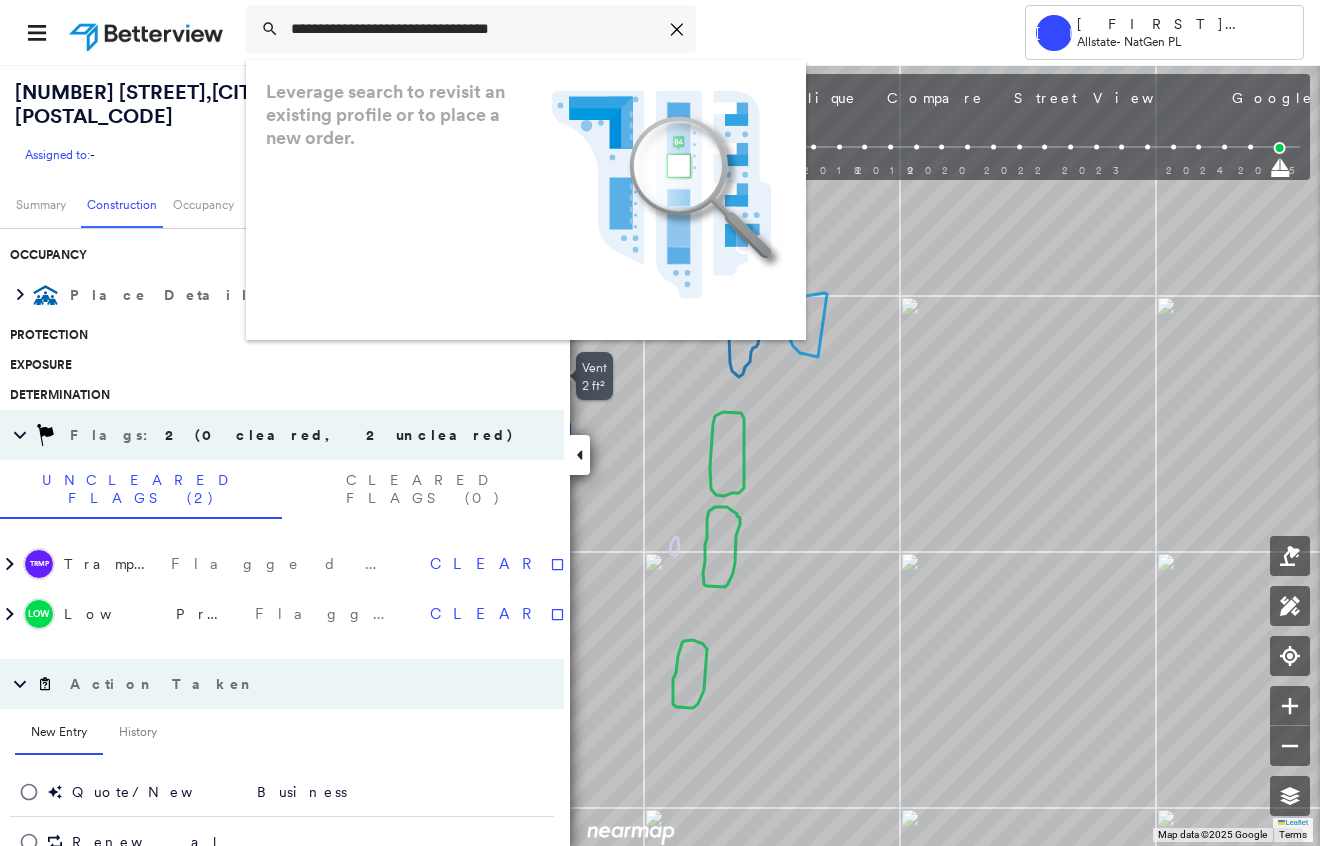 scroll, scrollTop: 670, scrollLeft: 0, axis: vertical 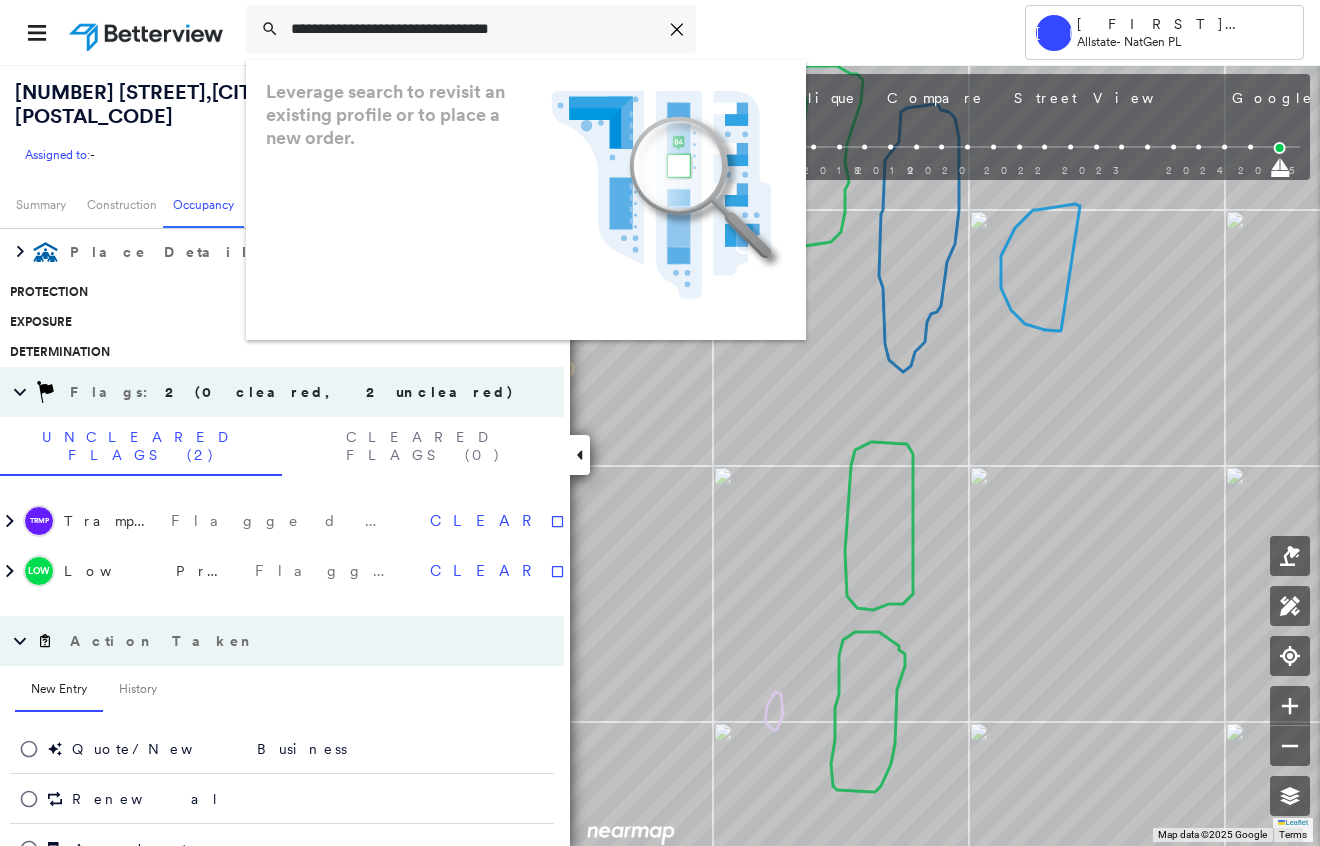 click on "Leverage search to revisit an existing profile or to place a new order. .landscape-no-results-icon_svg__cls-3{fill:#5bafe7}.landscape-no-results-icon_svg__cls-4{fill:#90c5ee}.landscape-no-results-icon_svg__cls-12{fill:#33a4e3}.landscape-no-results-icon_svg__cls-13{fill:#fff}.landscape-no-results-icon_svg__cls-15{opacity:.3;mix-blend-mode:multiply}.landscape-no-results-icon_svg__cls-17{fill:#00a74f}" at bounding box center [526, 200] 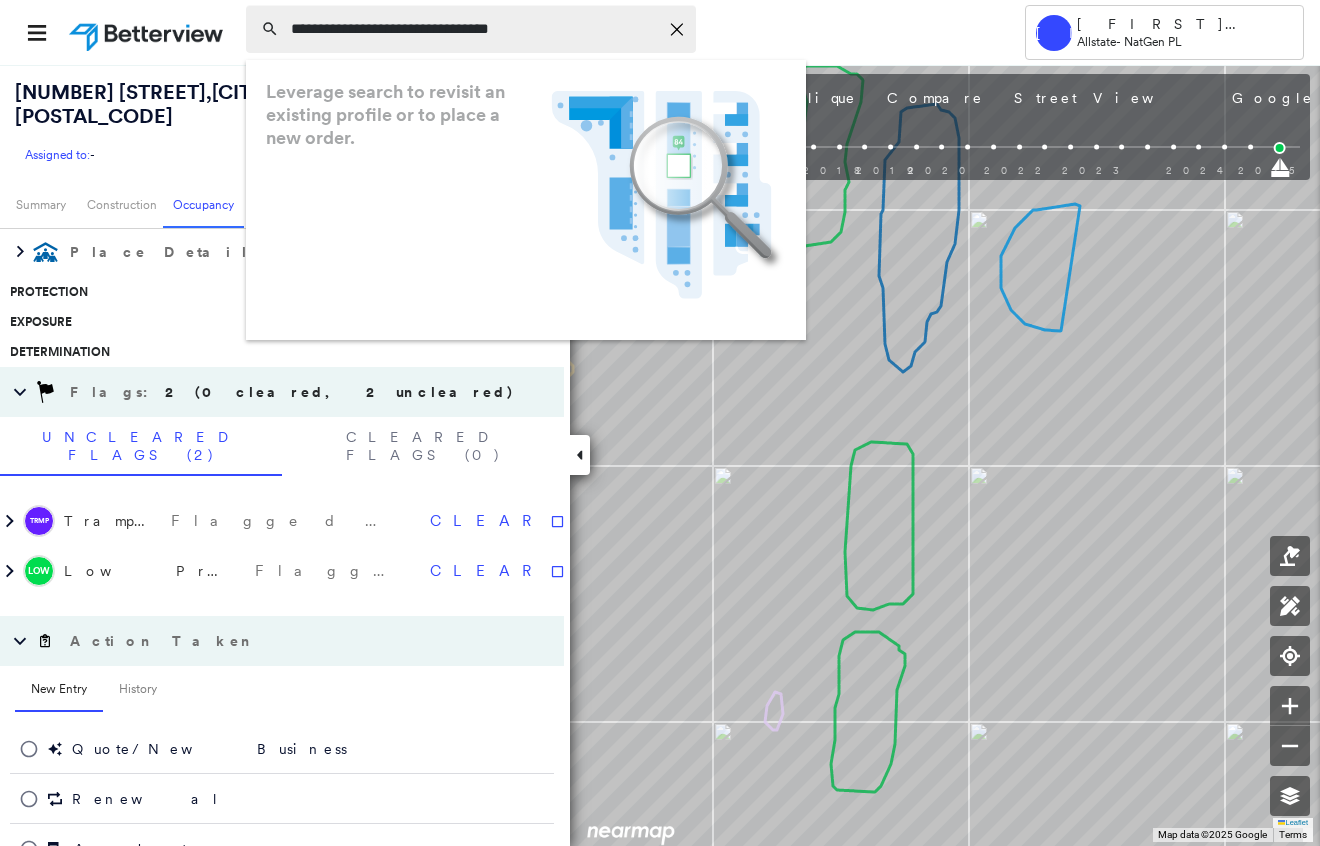 click on "**********" at bounding box center [474, 29] 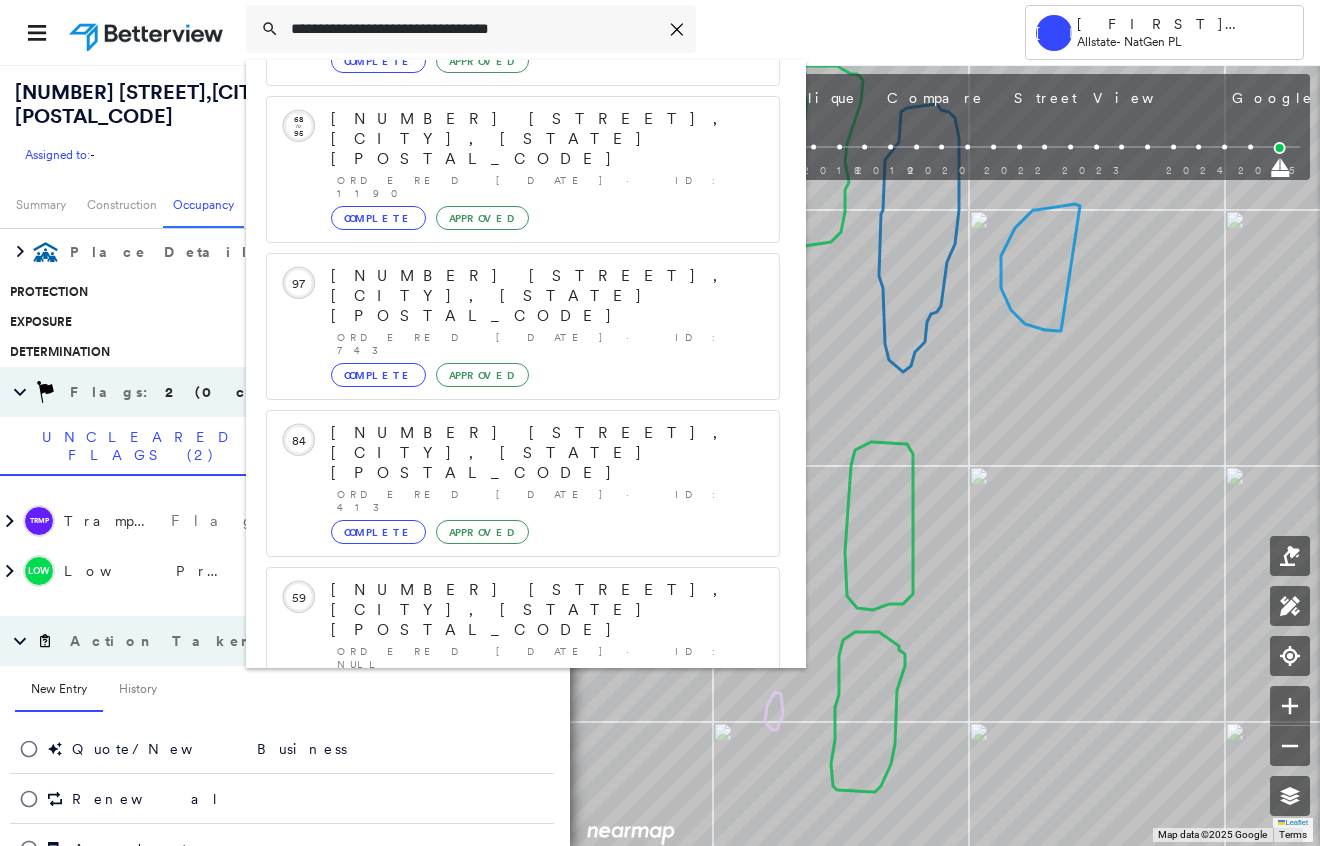 scroll, scrollTop: 213, scrollLeft: 0, axis: vertical 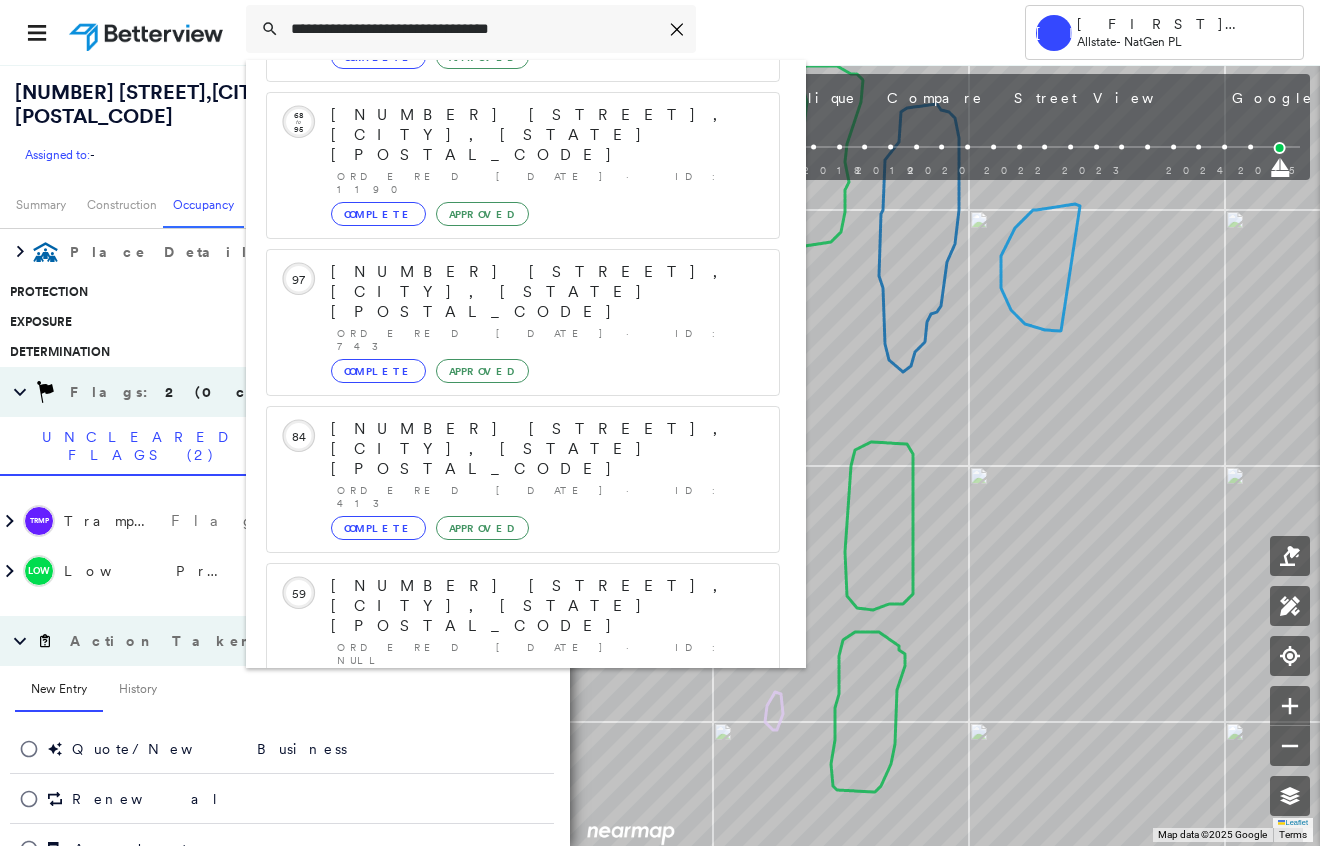 click 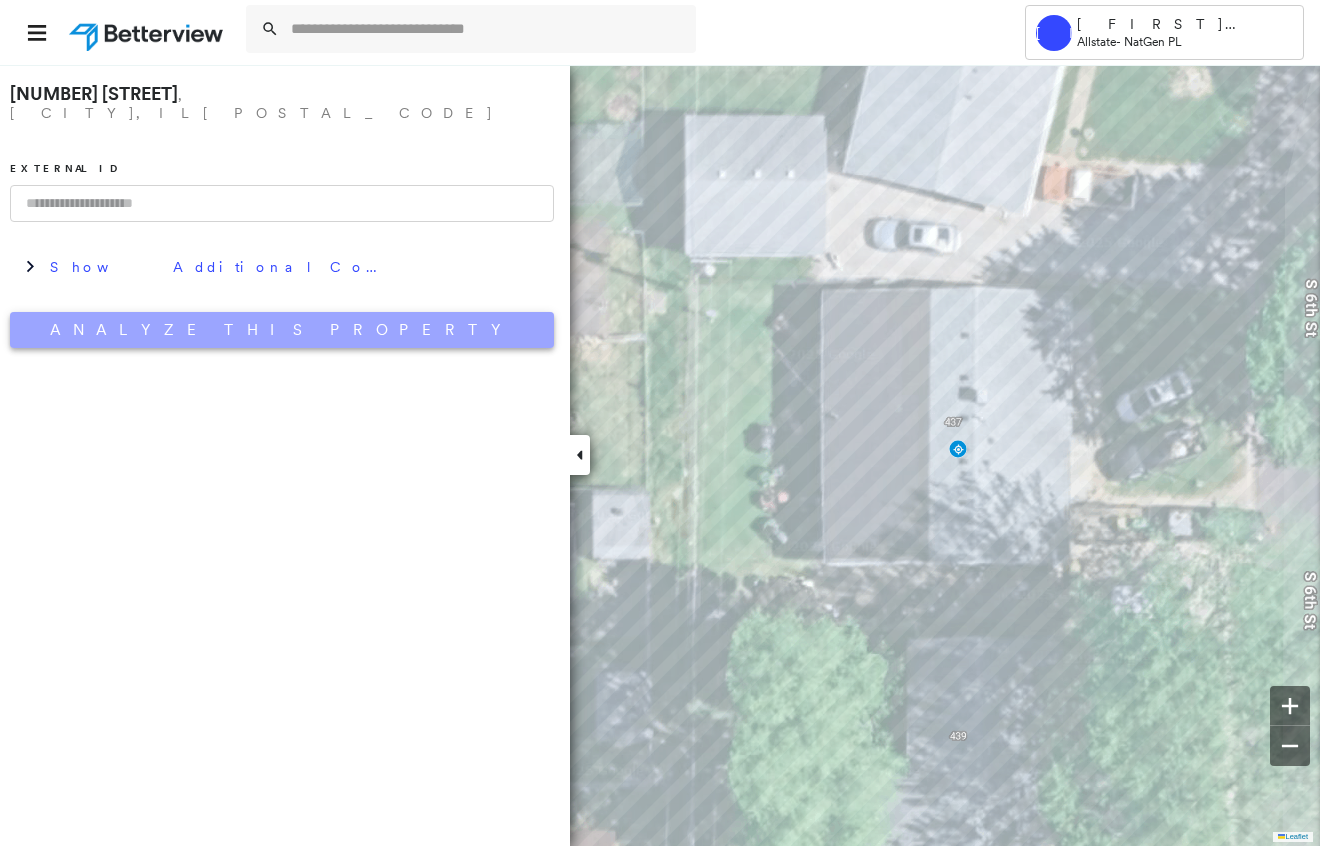 click on "Analyze This Property" at bounding box center [282, 330] 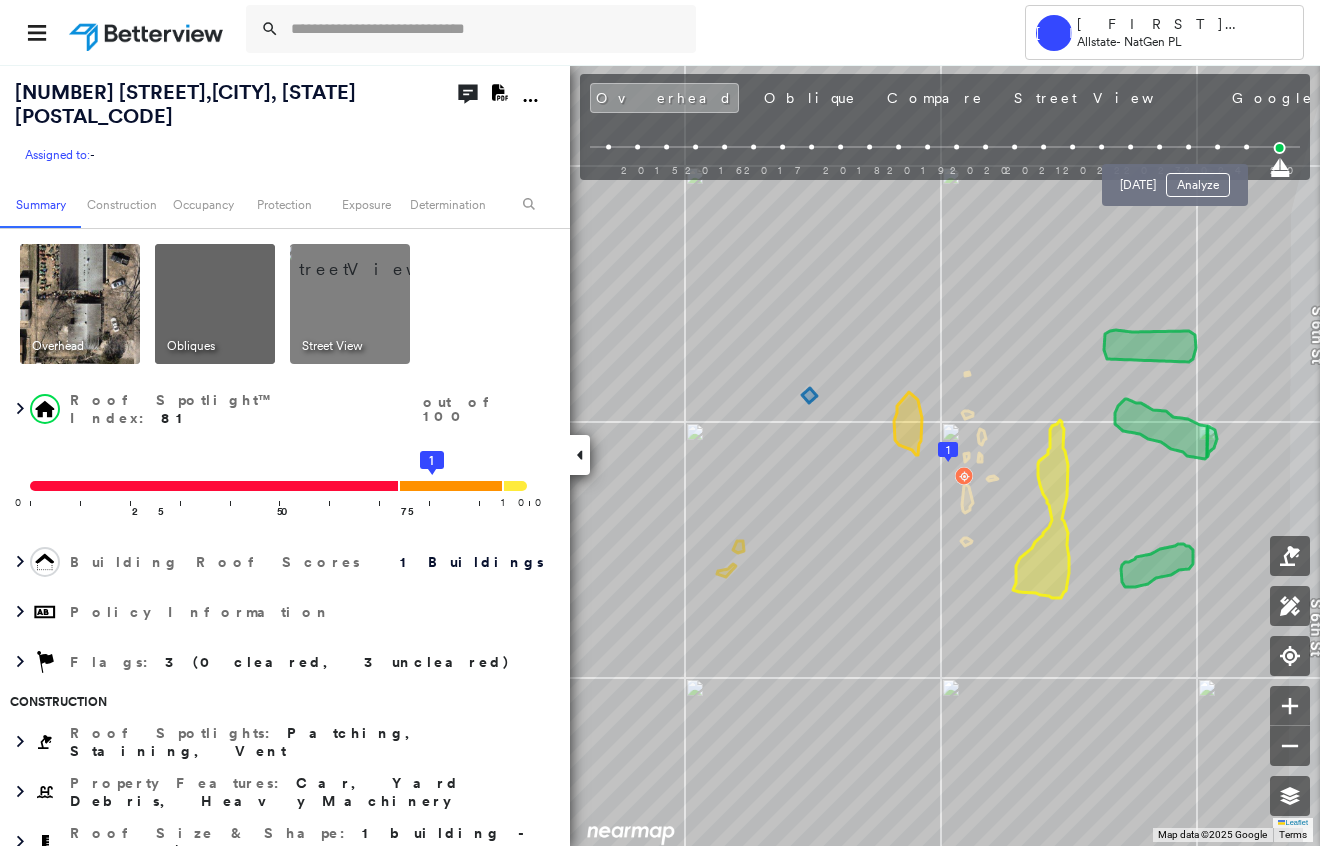 click on "[DATE] Analyze" at bounding box center (1175, 179) 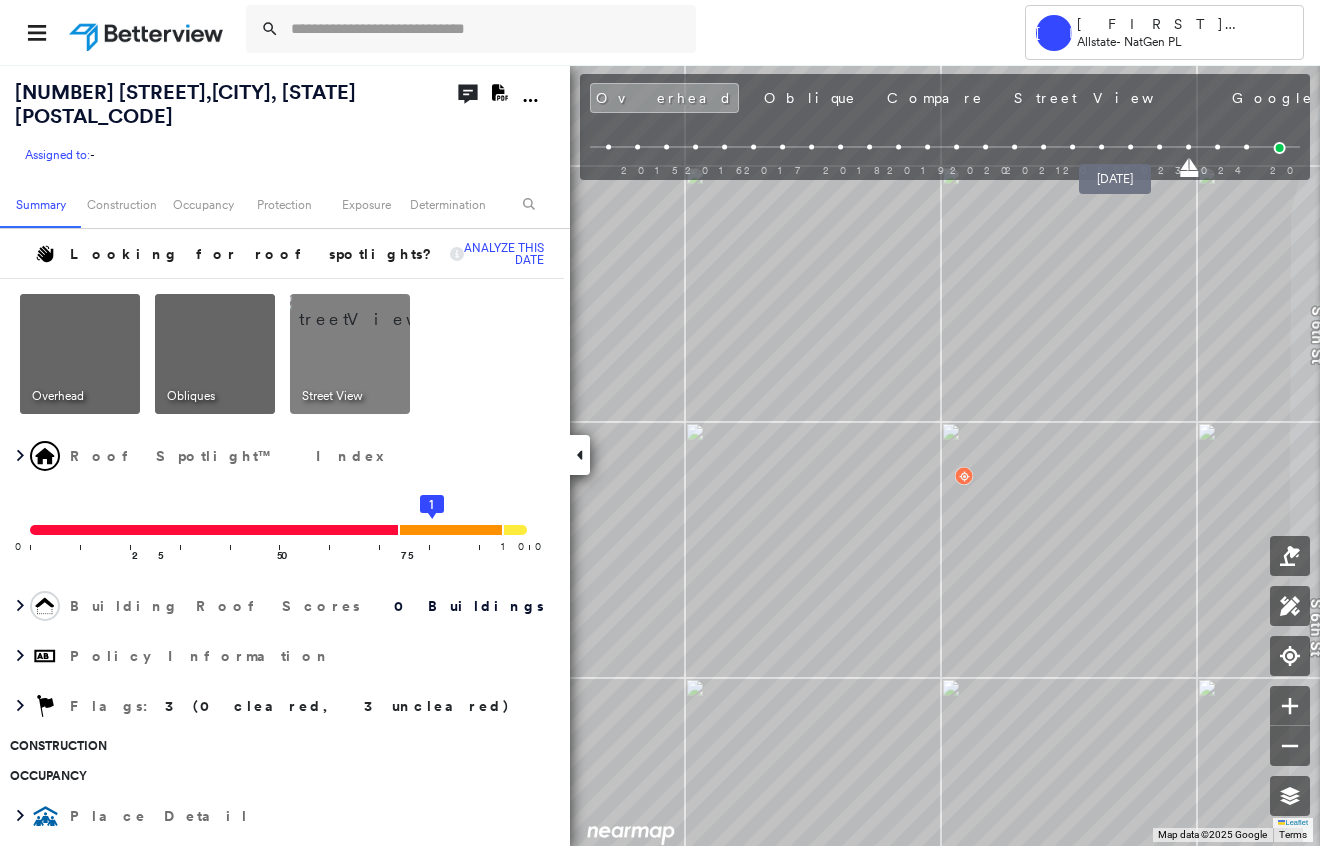 click at bounding box center (1130, 147) 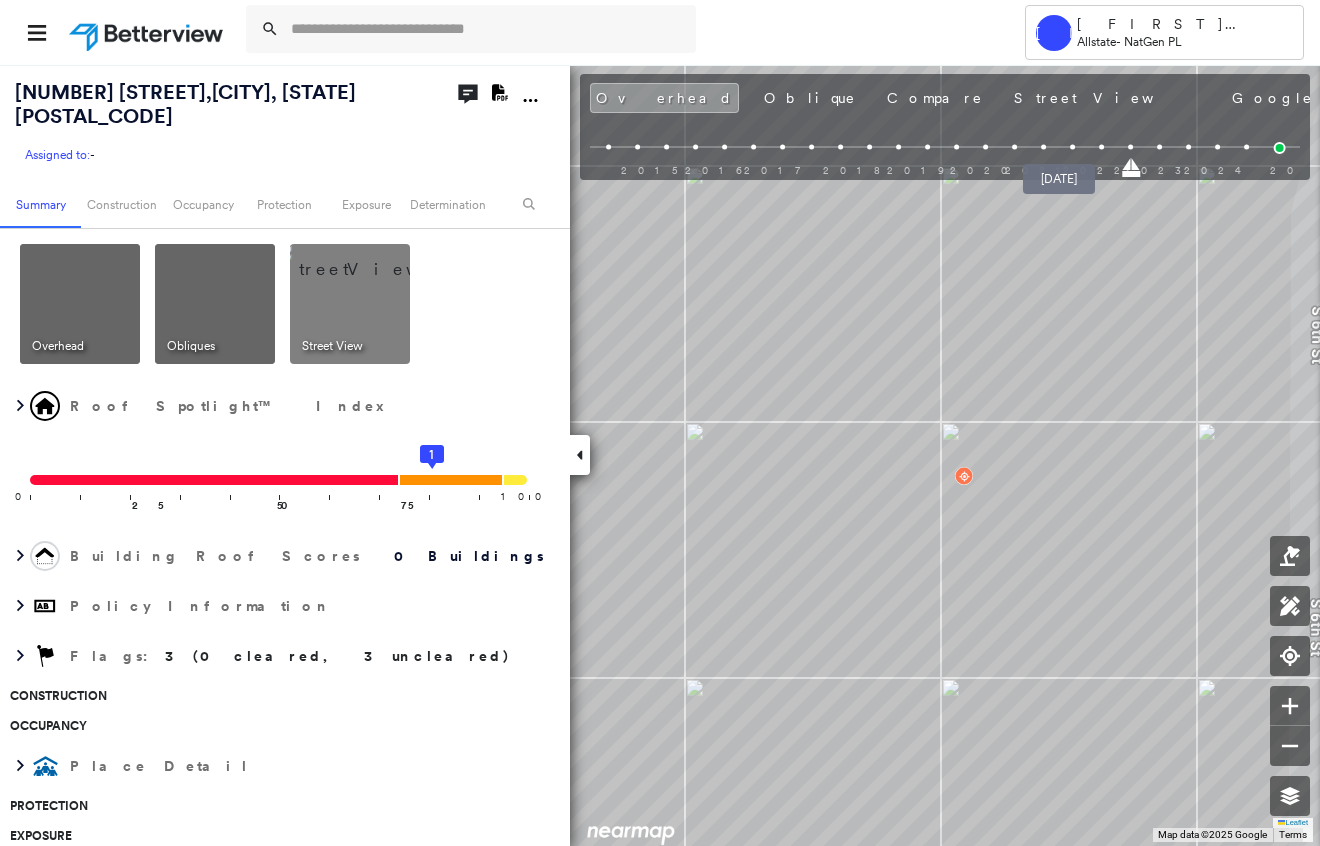 click at bounding box center (1072, 147) 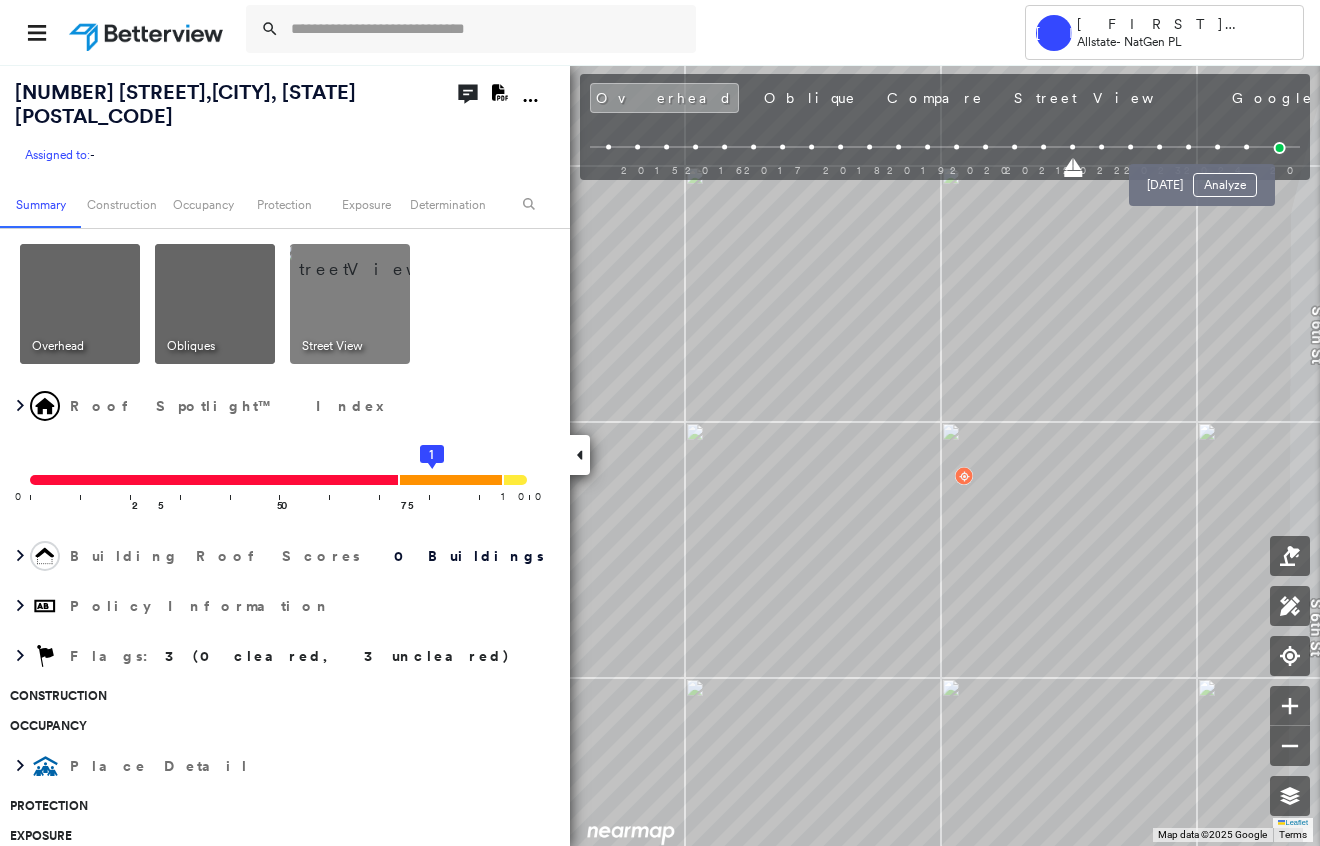 click at bounding box center (1218, 147) 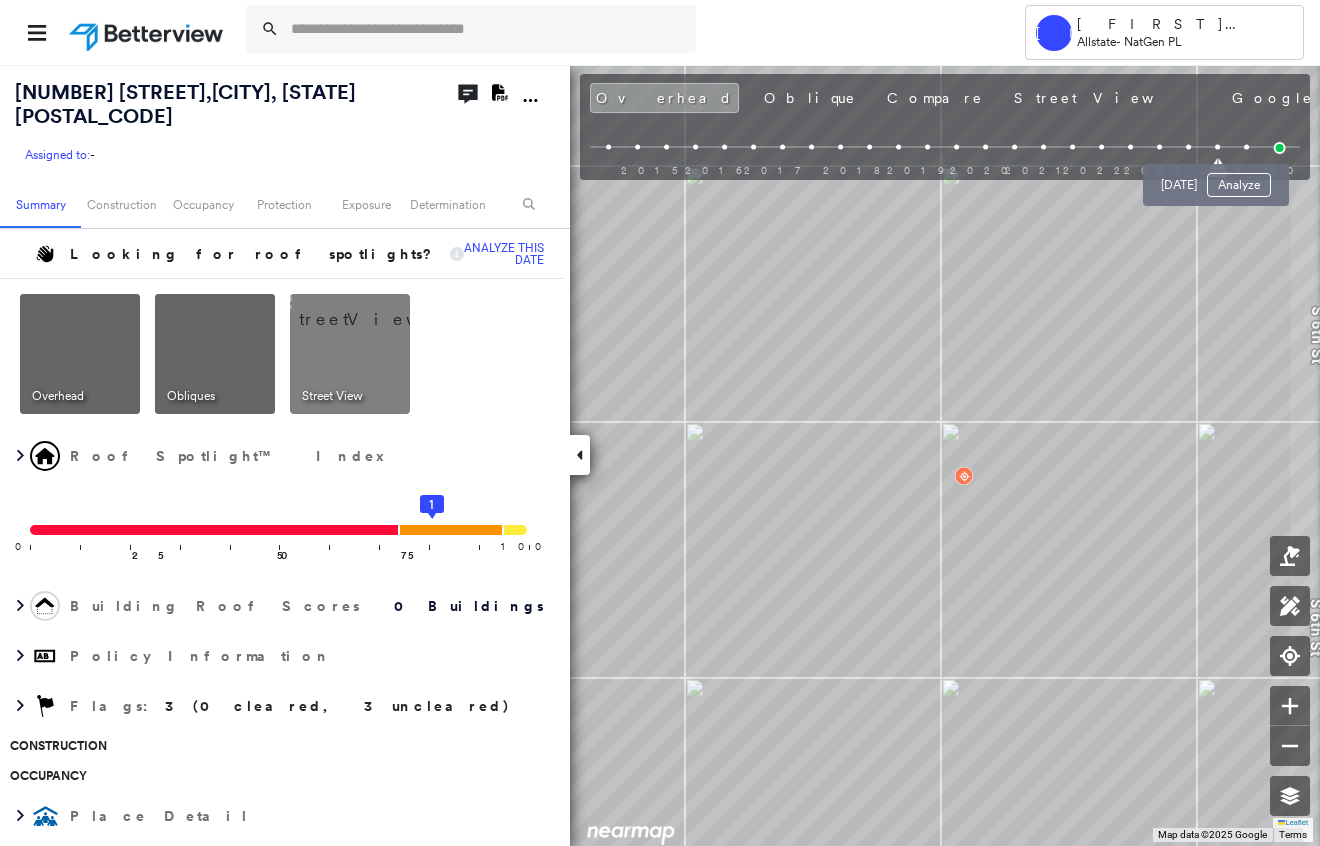 click at bounding box center (1247, 147) 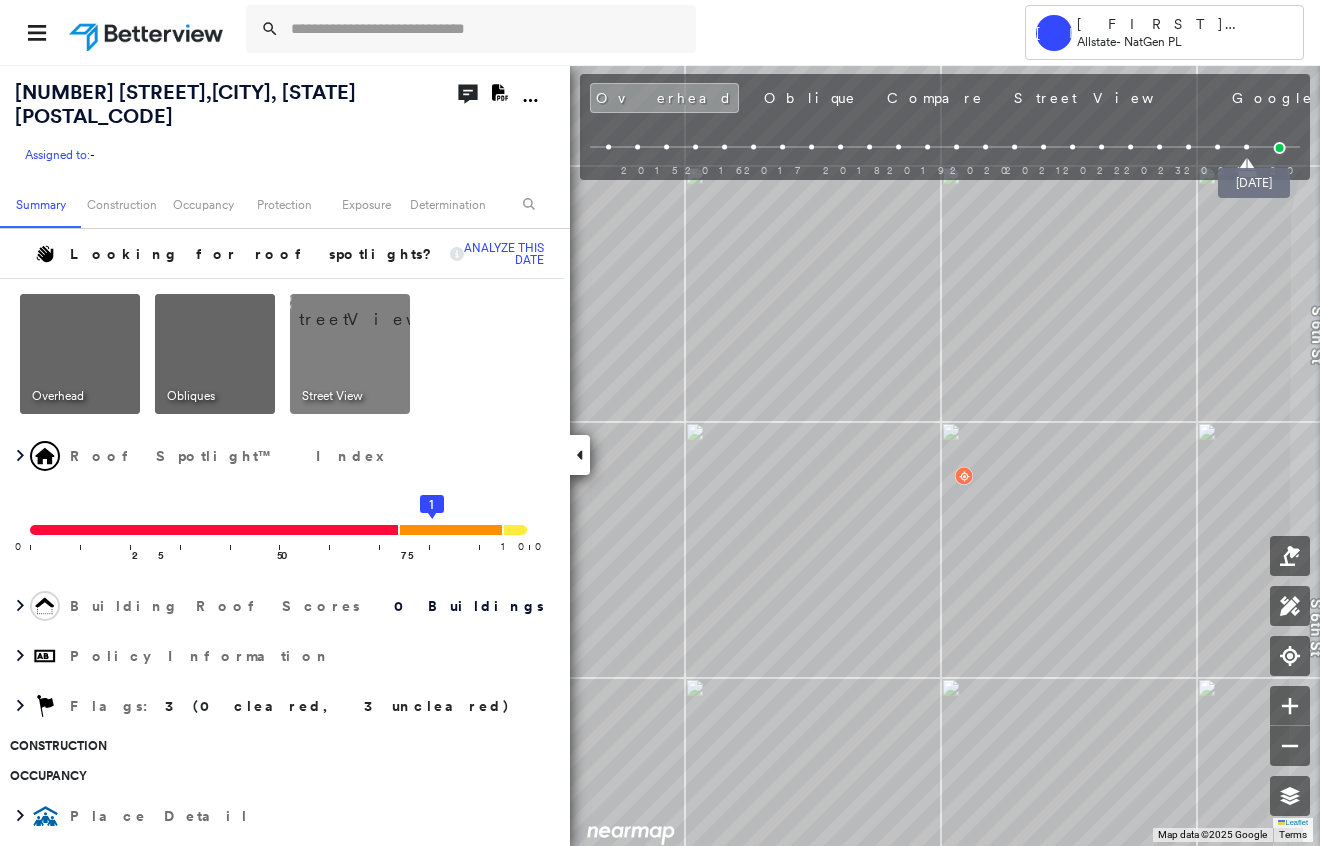 click at bounding box center (1280, 148) 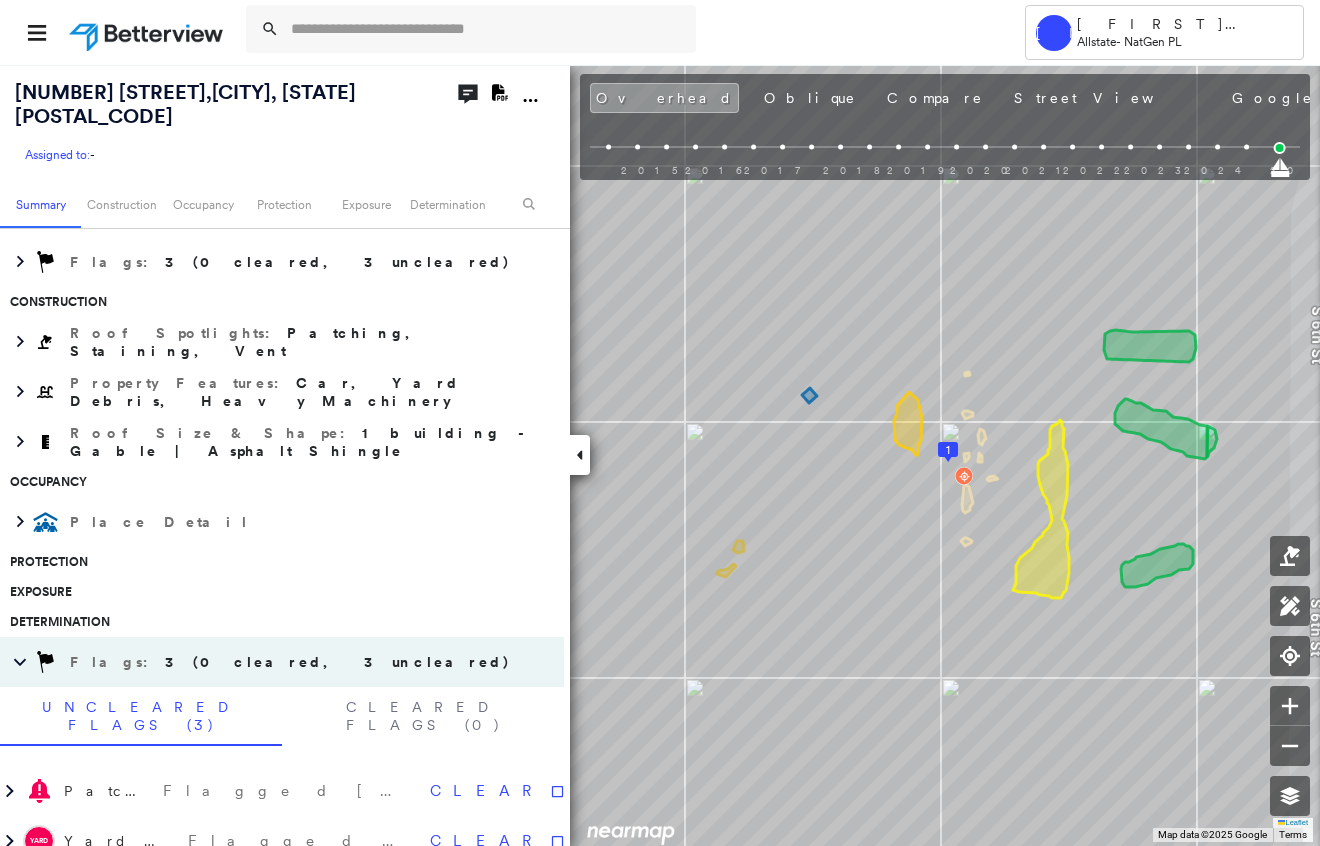 scroll, scrollTop: 500, scrollLeft: 0, axis: vertical 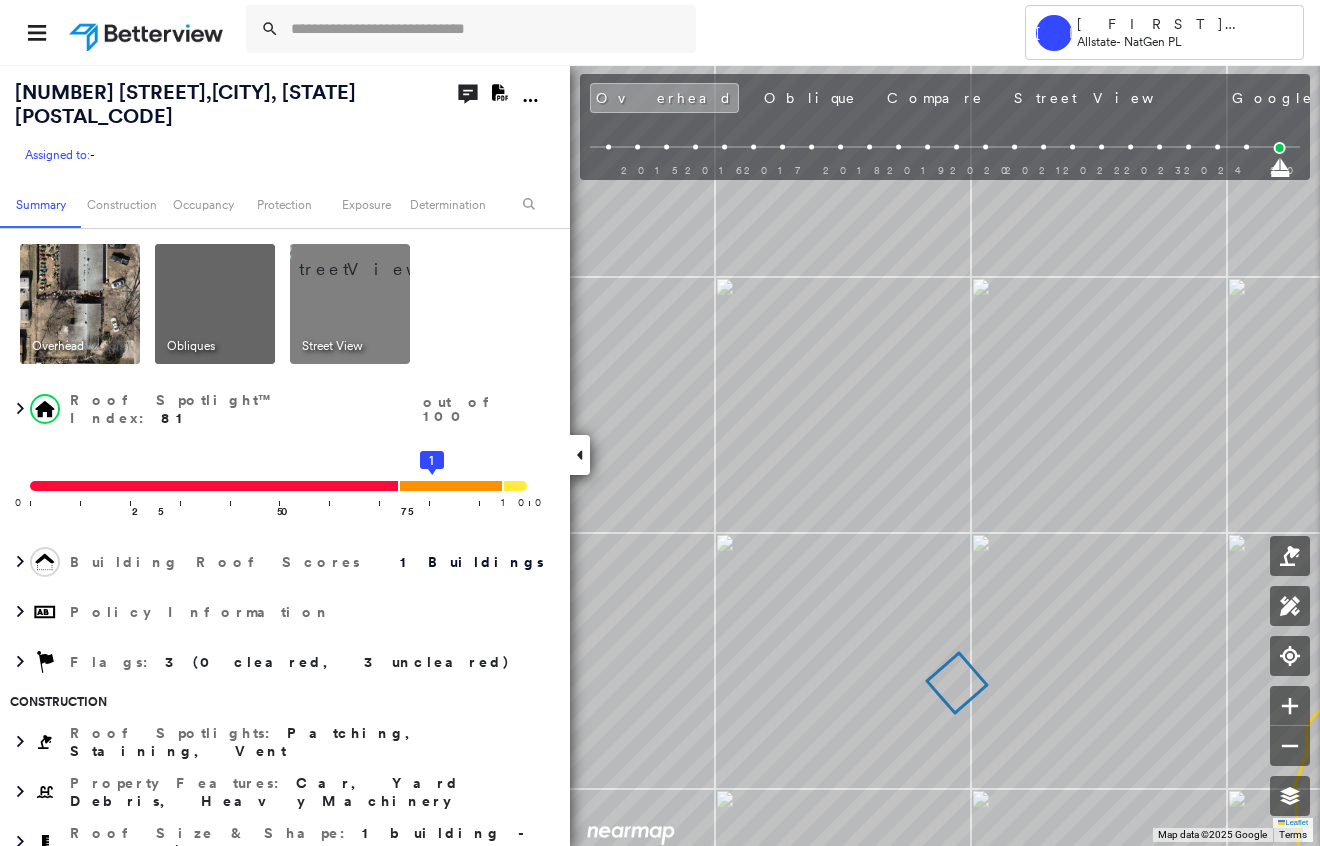 click at bounding box center [374, 259] 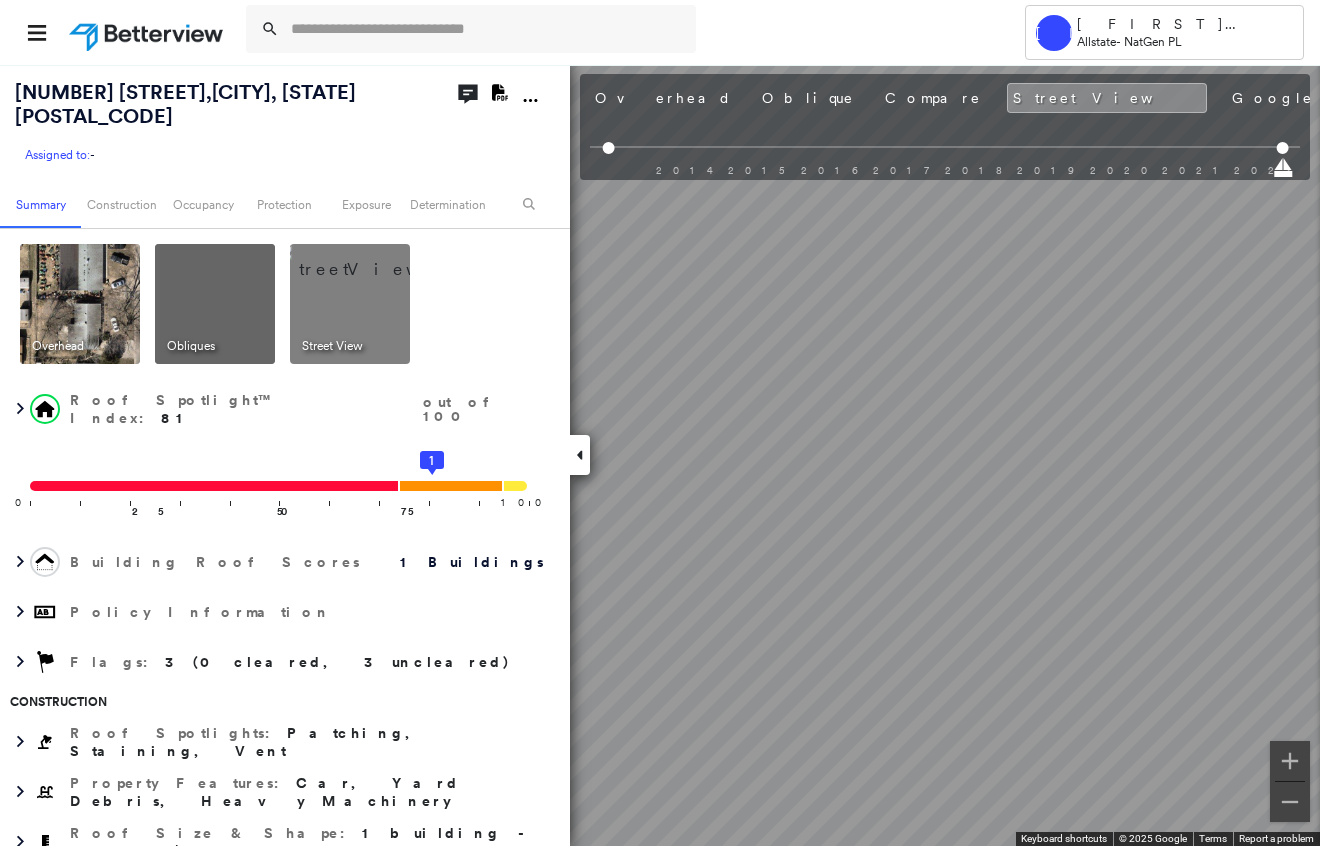 click on "Tower KL [LAST] Allstate  -   NatGen PL [NUMBER] [STREET]   ,  [CITY], [STATE] [POSTAL_CODE] Assigned to:  - Assigned to:  - Assigned to:  - Open Comments Download PDF Report Summary Construction Occupancy Protection Exposure Determination Overhead Obliques Street View Roof Spotlight™ Index :  81 out of 100 0 100 25 50 75 1 Building Roof Scores 1 Buildings Policy Information Flags :  3 (0 cleared, 3 uncleared) Construction Roof Spotlights :  Patching, Staining, Vent Property Features :  Car, Yard Debris, Heavy Machinery Roof Size & Shape :  1 building  - Gable | Asphalt Shingle Occupancy Place Detail Protection Exposure Determination Flags :  3 (0 cleared, 3 uncleared) Uncleared Flags (3) Cleared Flags  (0) Patching Flagged [DATE] Clear YARD Yard Debris Flagged [DATE] Clear Low Low Priority Roof Score Flagged [DATE] Clear Action Taken New Entry History Quote/New Business Terms & Conditions Added ACV Endorsement Added Cosmetic Endorsement Inspection/Loss Control Report Information Added to Inspection Survey Save" at bounding box center (660, 423) 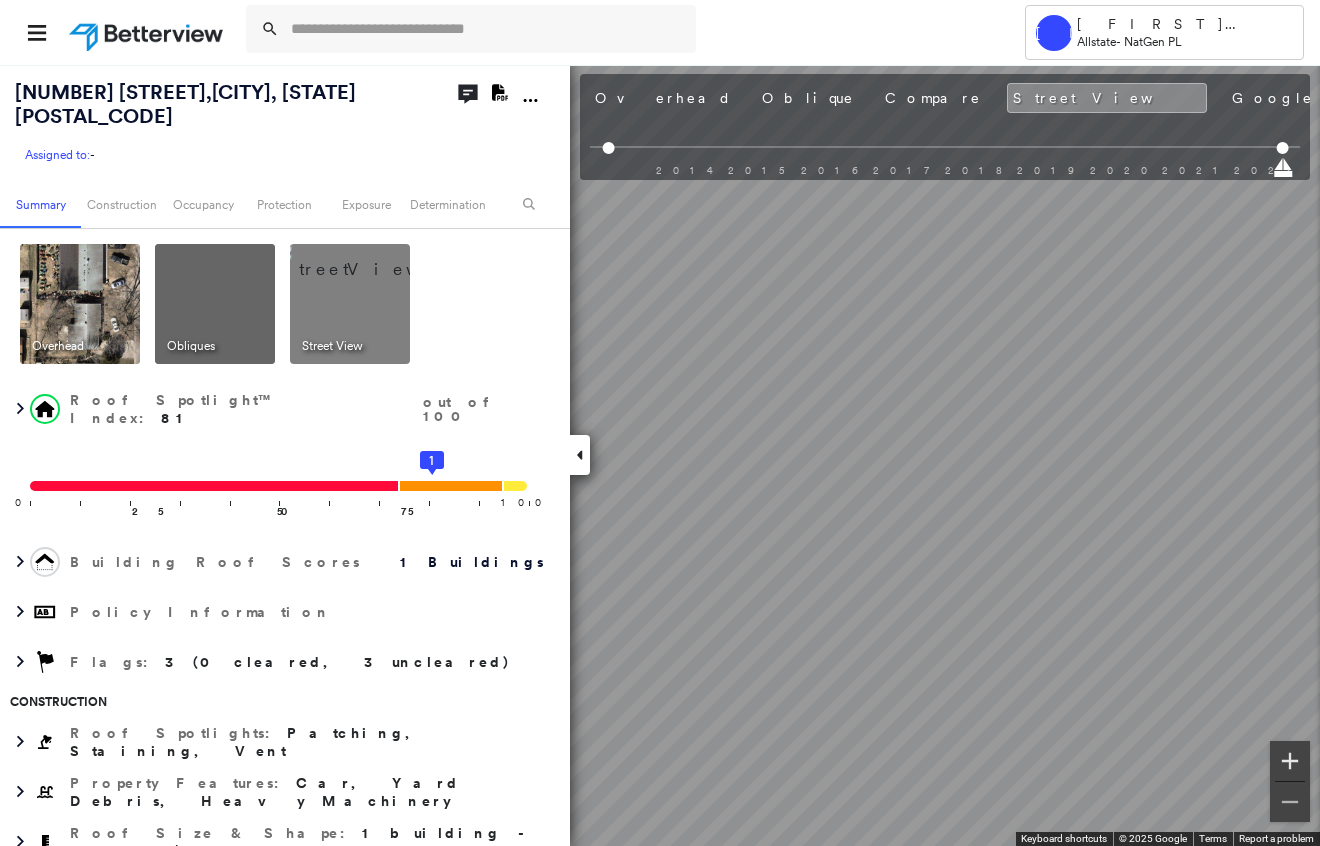 click on "← Move left → Move right ↑ Move up ↓ Move down + Zoom in - Zoom out             [NUMBER] [STREET]   [CITY], [STATE]       [NUMBER] [STREET]           View on Google Maps       Custom Imagery                 This image is no longer available Keyboard shortcuts Map Data © 2025 Google © 2025 Google Terms Report a problem" at bounding box center (660, 455) 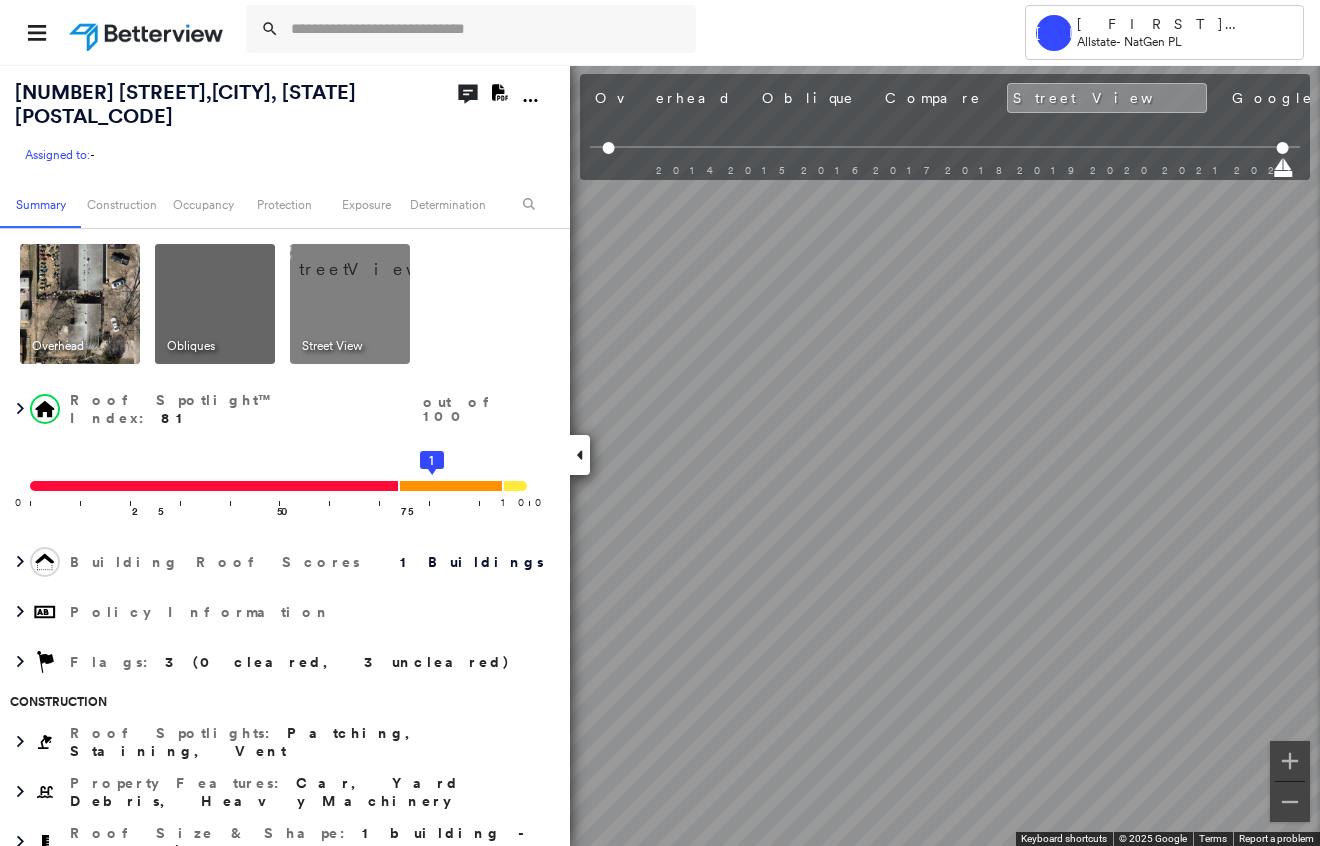 click on "Tower KL [LAST] Allstate  -   NatGen PL [NUMBER] [STREET]   ,  [CITY], [STATE] [POSTAL_CODE] Assigned to:  - Assigned to:  - Assigned to:  - Open Comments Download PDF Report Summary Construction Occupancy Protection Exposure Determination Overhead Obliques Street View Roof Spotlight™ Index :  81 out of 100 0 100 25 50 75 1 Building Roof Scores 1 Buildings Policy Information Flags :  3 (0 cleared, 3 uncleared) Construction Roof Spotlights :  Patching, Staining, Vent Property Features :  Car, Yard Debris, Heavy Machinery Roof Size & Shape :  1 building  - Gable | Asphalt Shingle Occupancy Place Detail Protection Exposure Determination Flags :  3 (0 cleared, 3 uncleared) Uncleared Flags (3) Cleared Flags  (0) Patching Flagged [DATE] Clear YARD Yard Debris Flagged [DATE] Clear Low Low Priority Roof Score Flagged [DATE] Clear Action Taken New Entry History Quote/New Business Terms & Conditions Added ACV Endorsement Added Cosmetic Endorsement Inspection/Loss Control Report Information Added to Inspection Survey Save" at bounding box center (660, 423) 